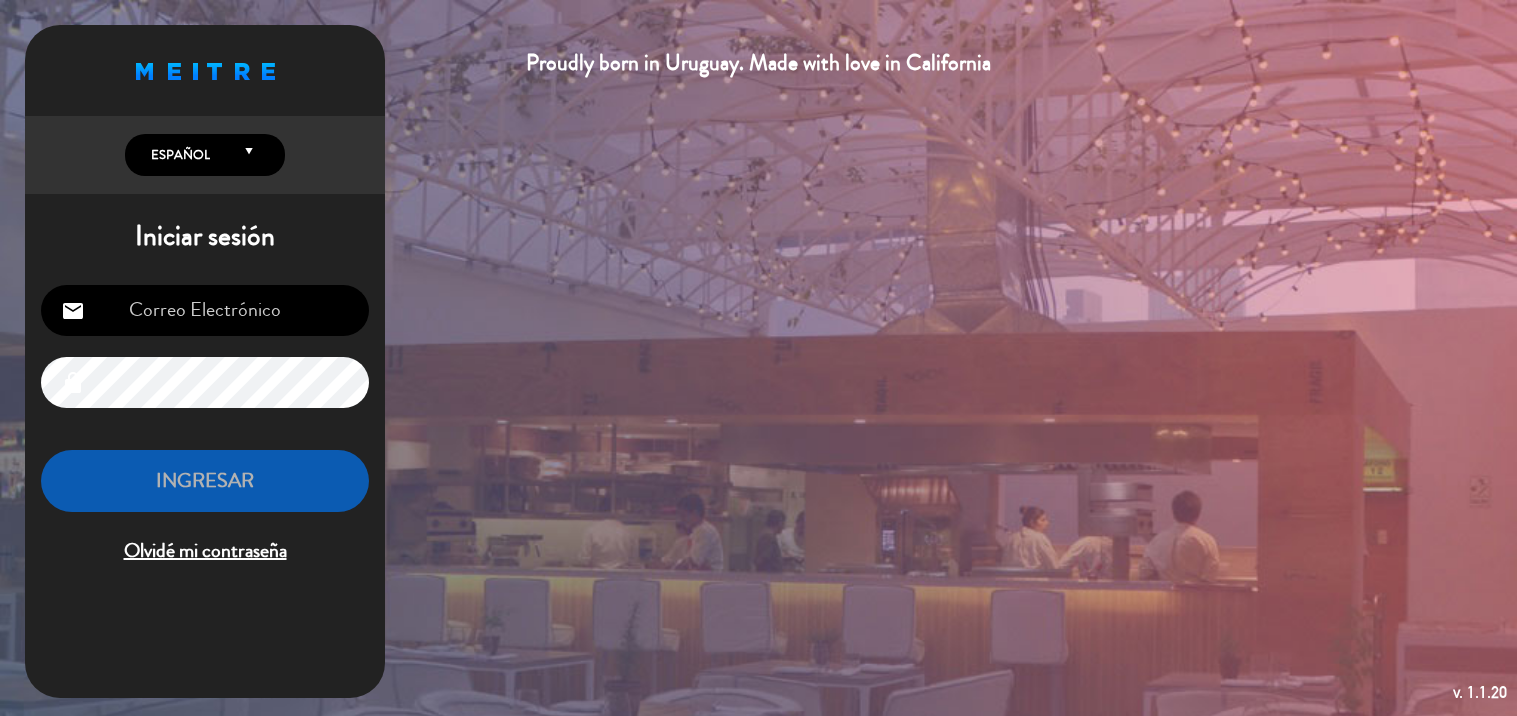 scroll, scrollTop: 0, scrollLeft: 0, axis: both 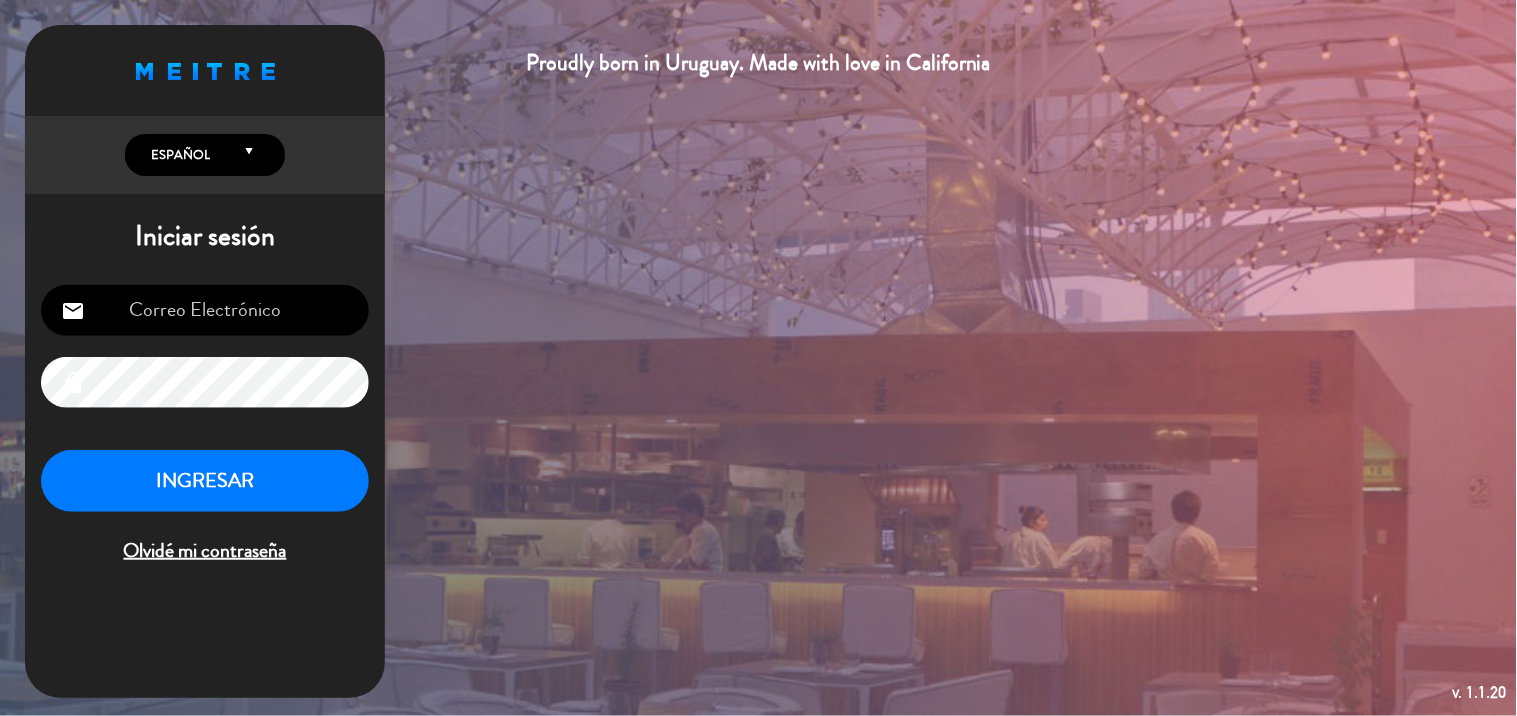 type on "[EMAIL]" 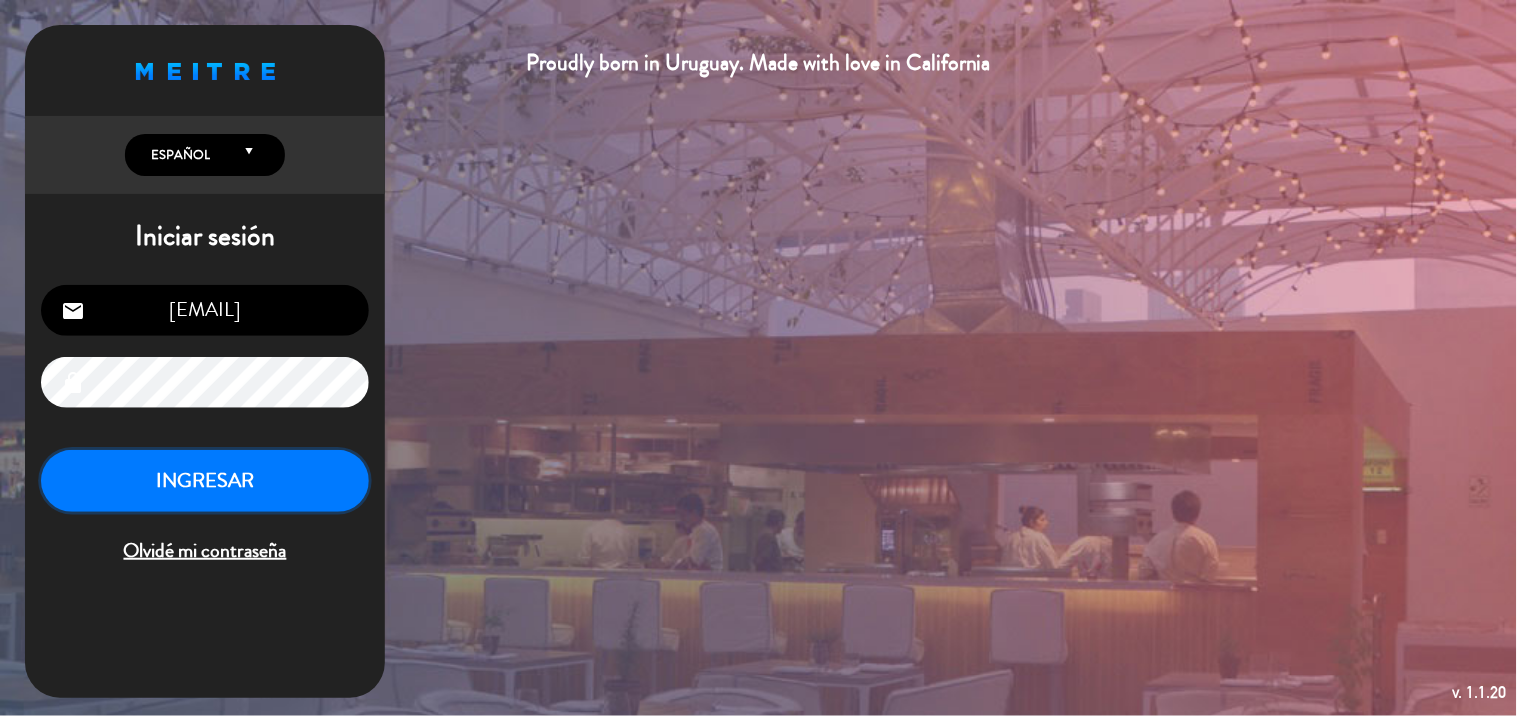 click on "INGRESAR" at bounding box center [205, 481] 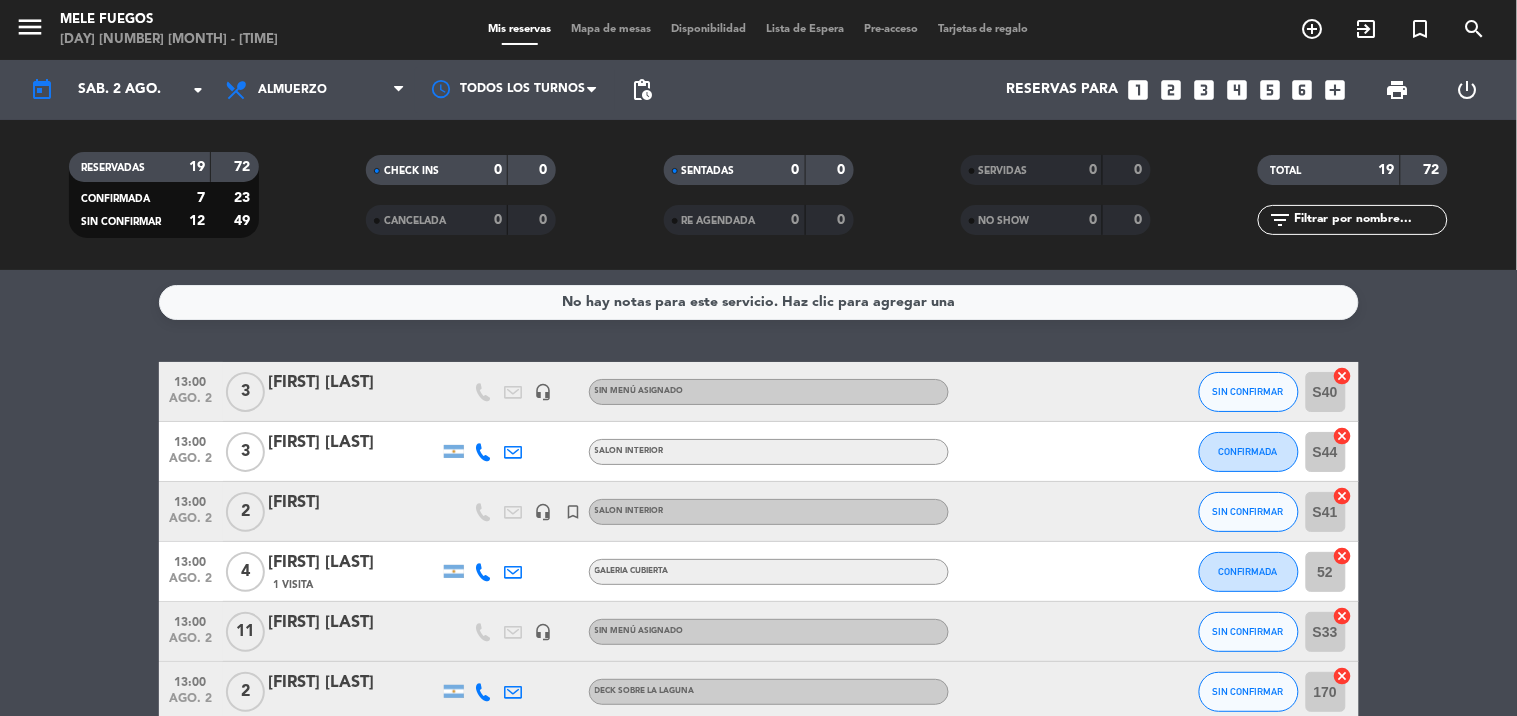 click on "Mapa de mesas" at bounding box center [611, 29] 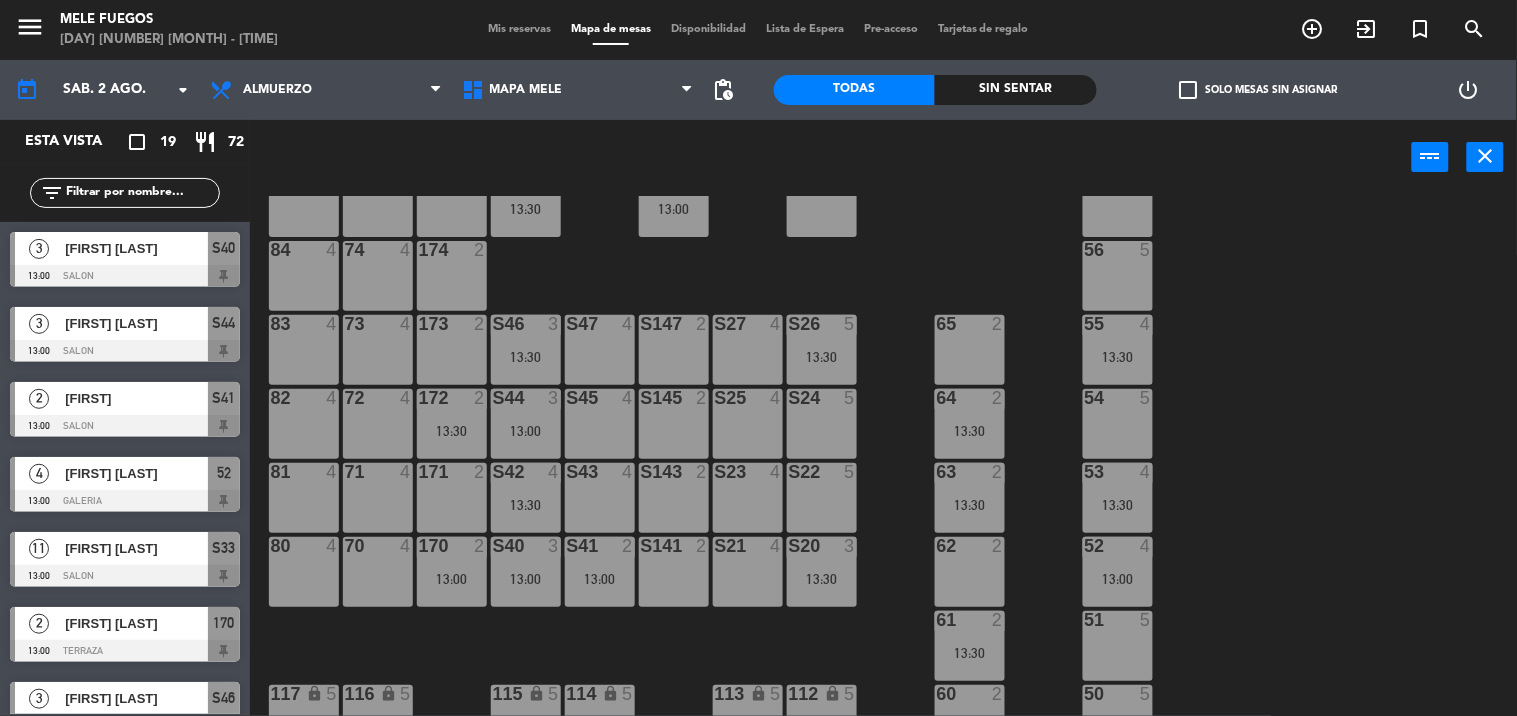 scroll, scrollTop: 222, scrollLeft: 0, axis: vertical 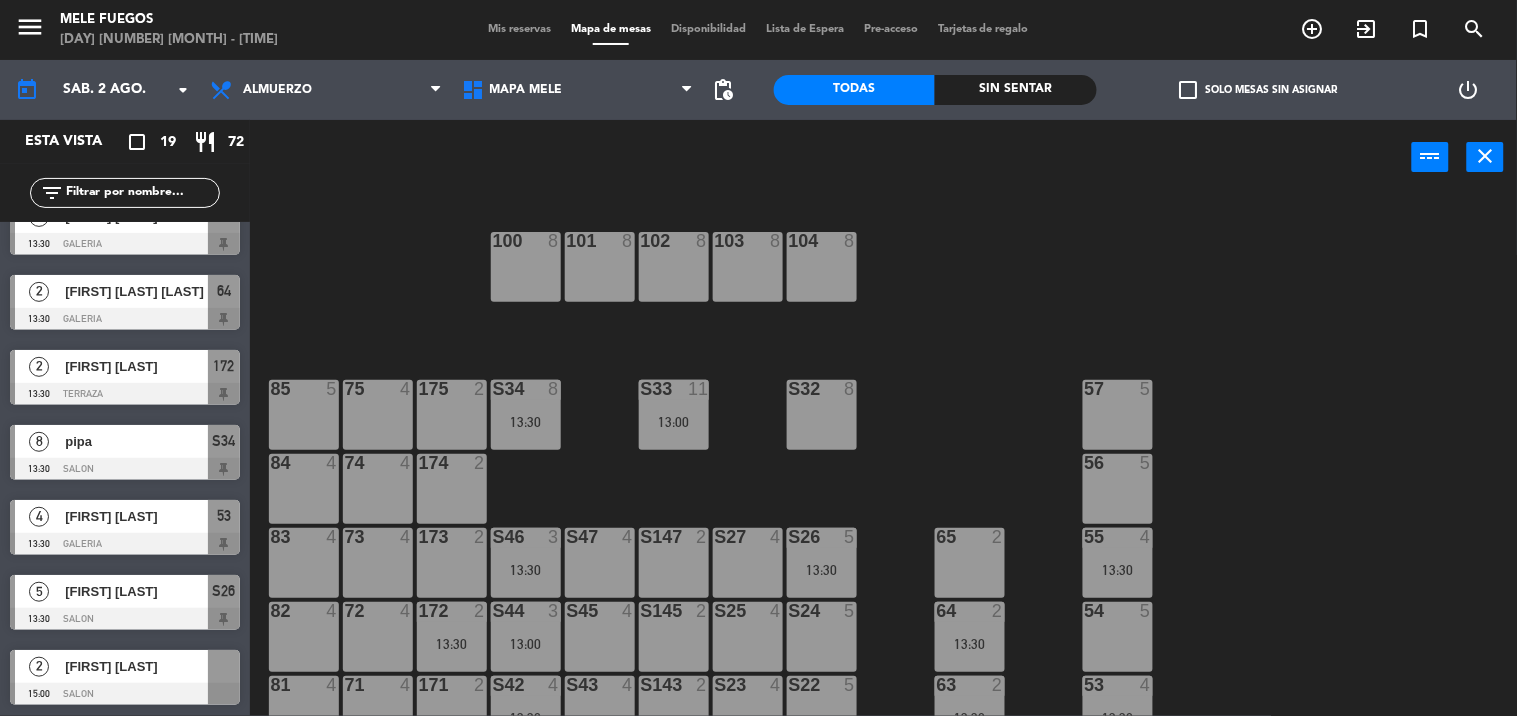 click on "100 [NUMBER]" at bounding box center (526, 267) 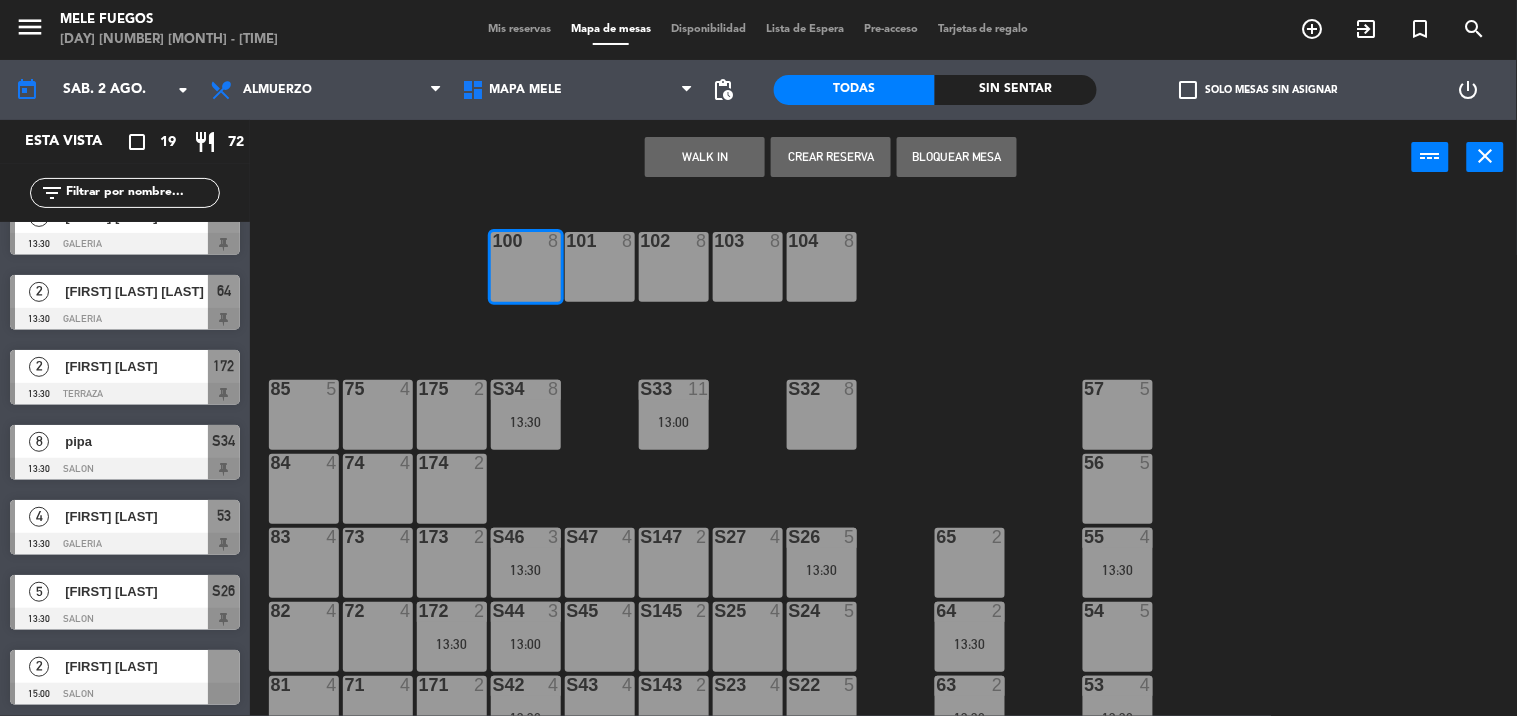 click on "Crear Reserva" at bounding box center [831, 157] 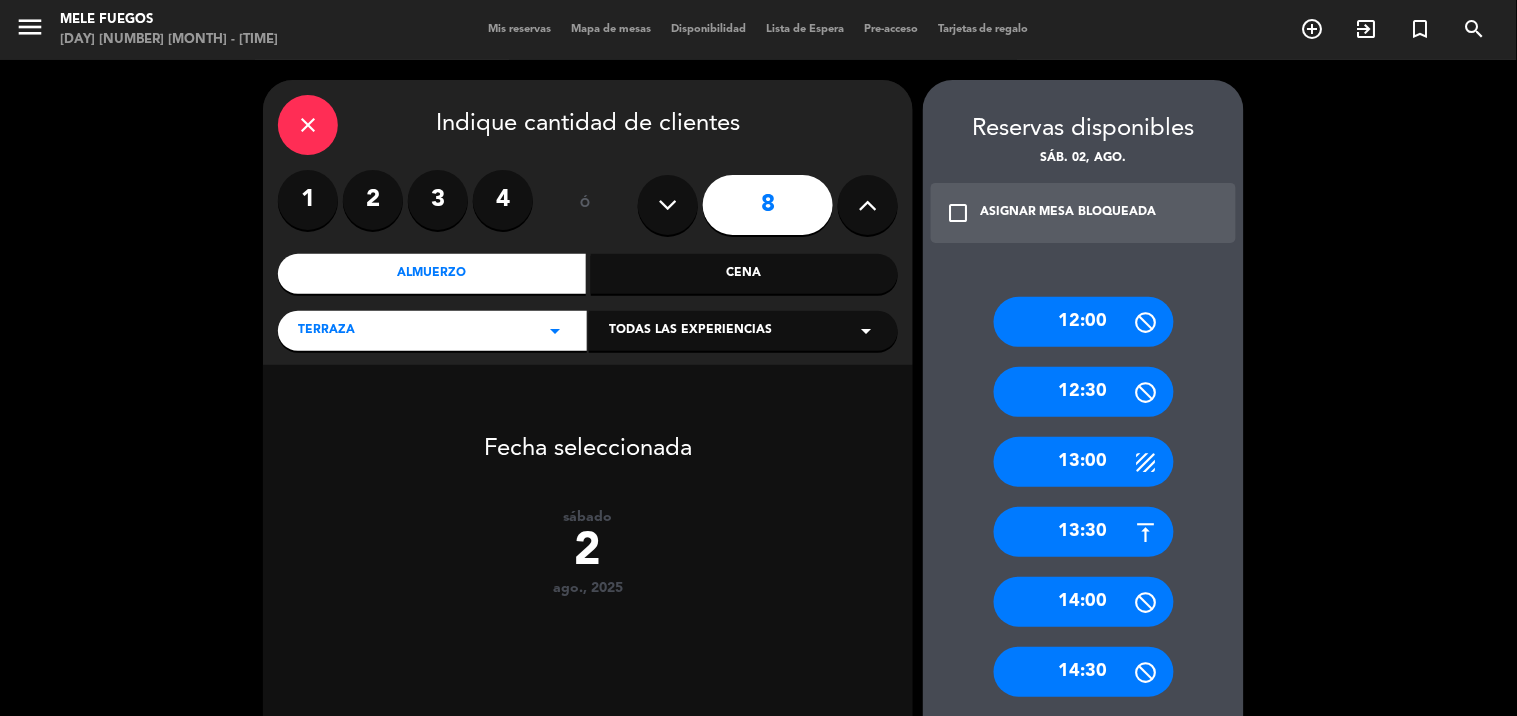 click at bounding box center (668, 205) 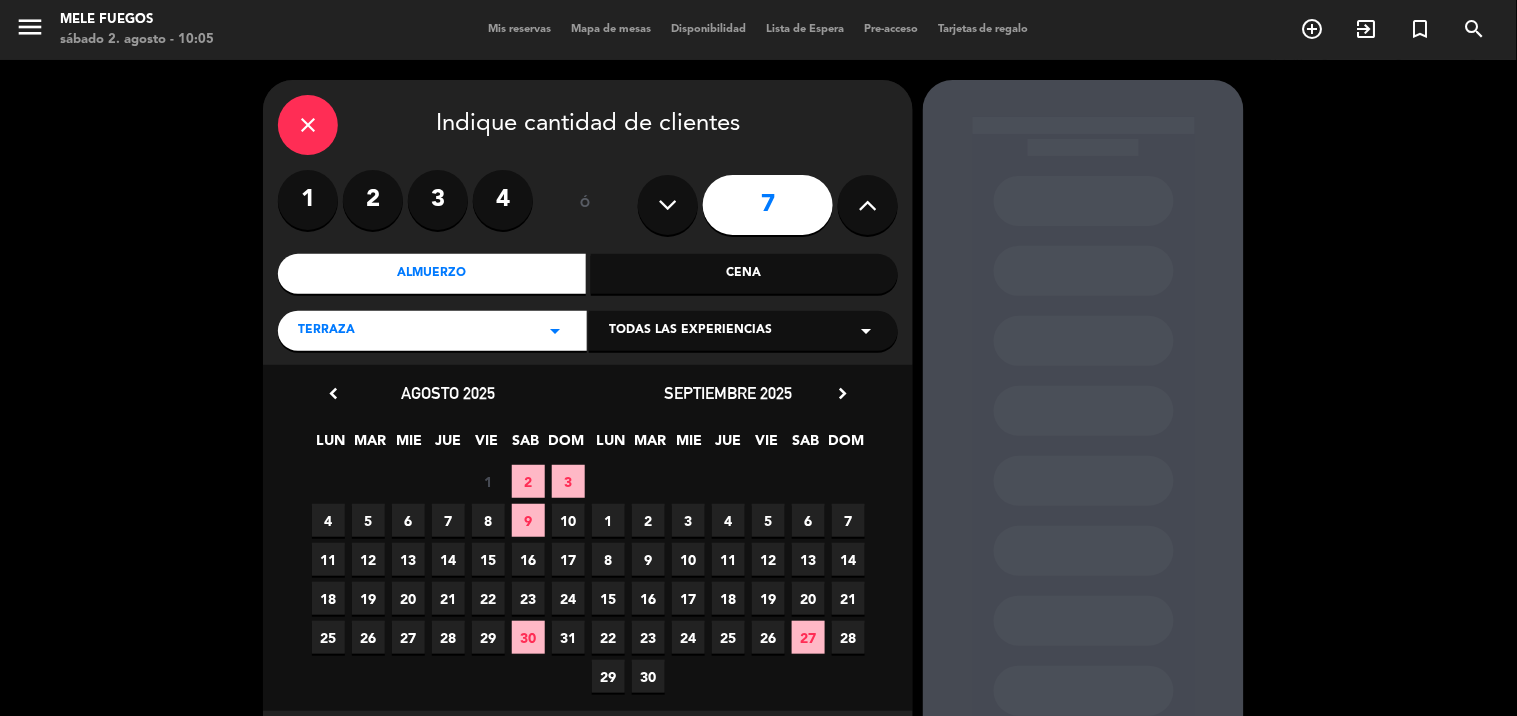 click on "2" at bounding box center [528, 481] 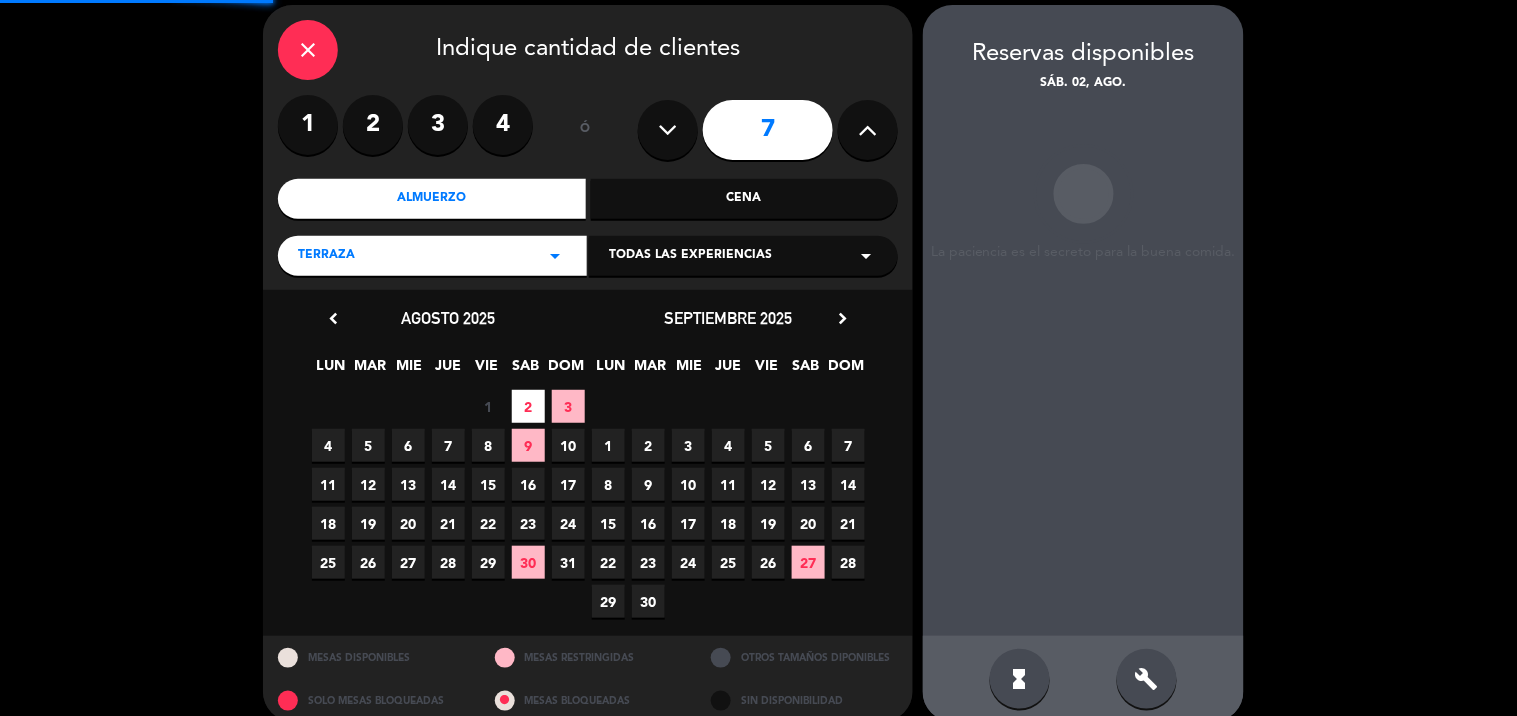 scroll, scrollTop: 80, scrollLeft: 0, axis: vertical 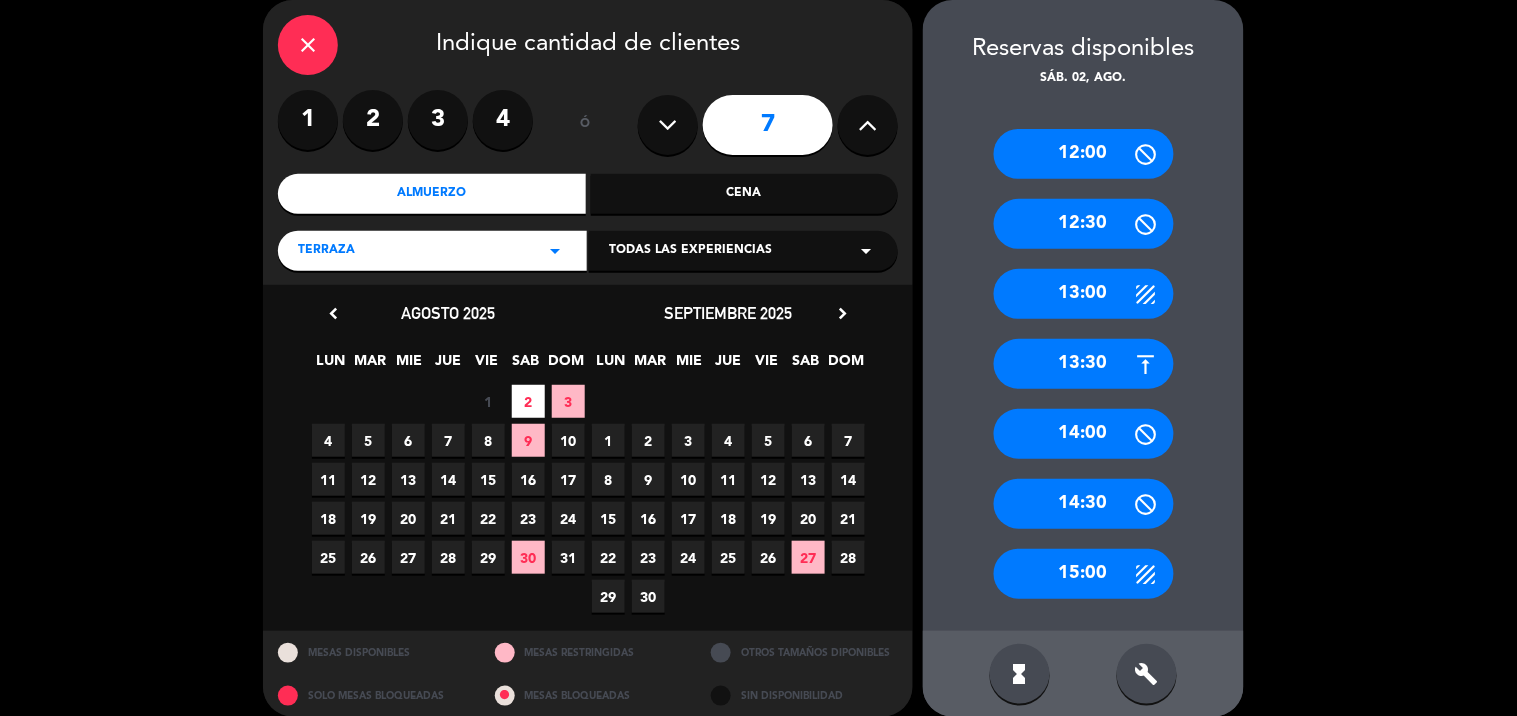 click on "13:30" at bounding box center [1084, 364] 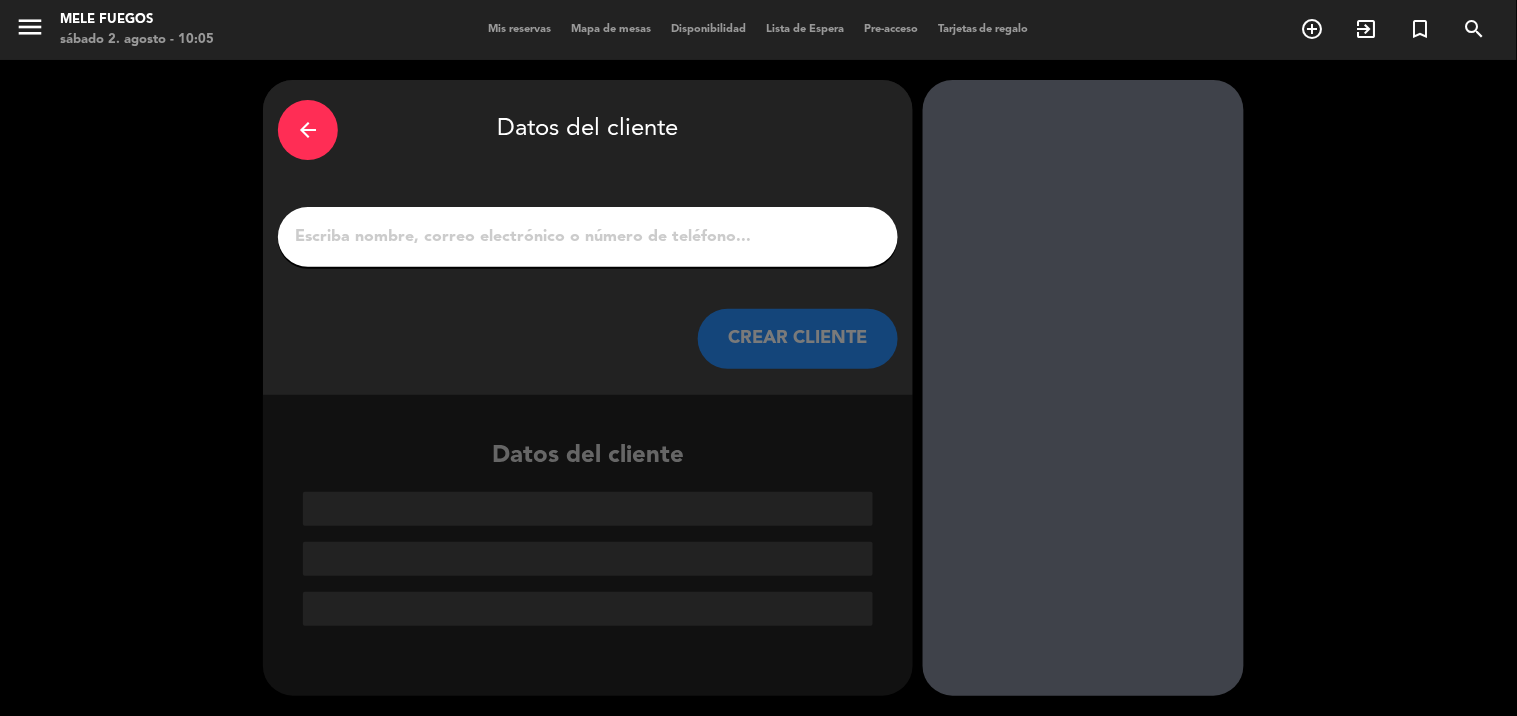 scroll, scrollTop: 0, scrollLeft: 0, axis: both 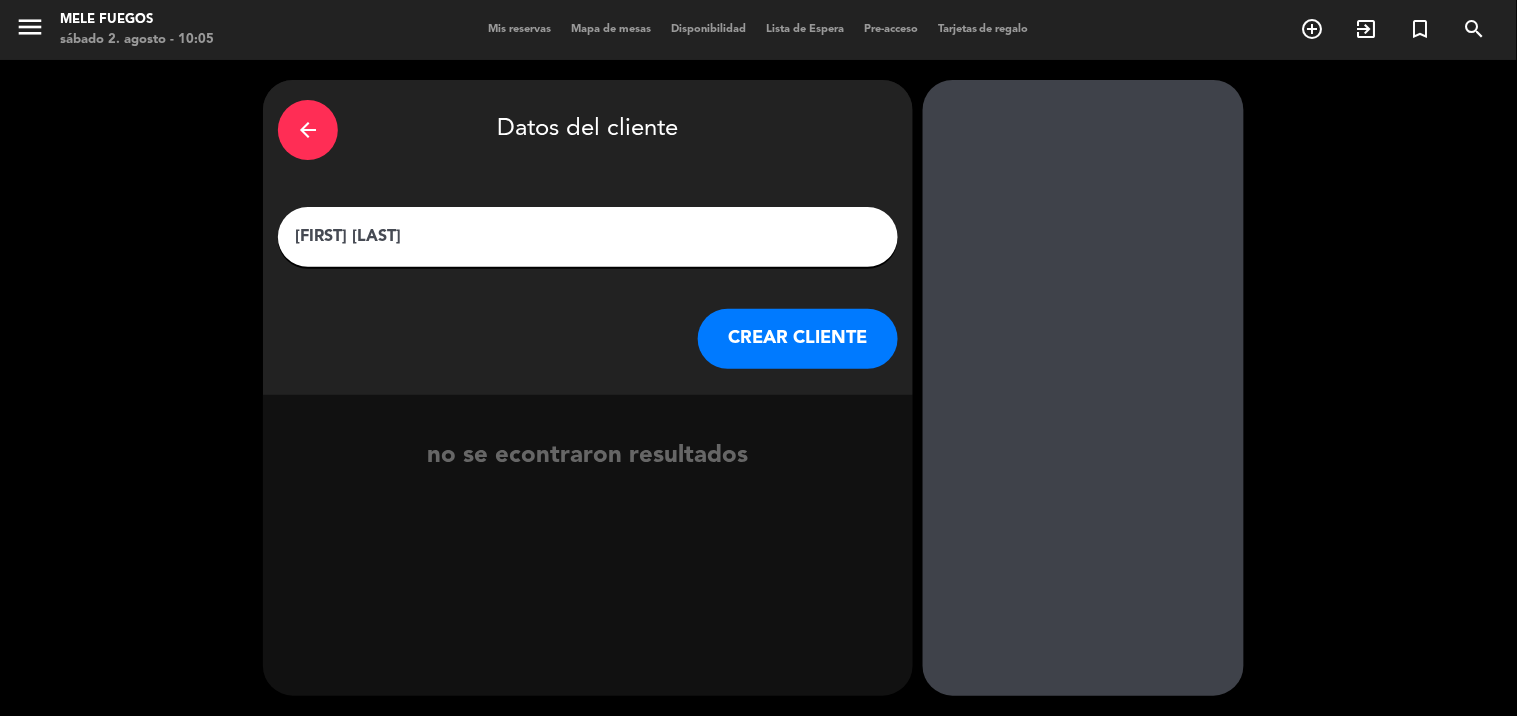 type on "[FIRST] [LAST]" 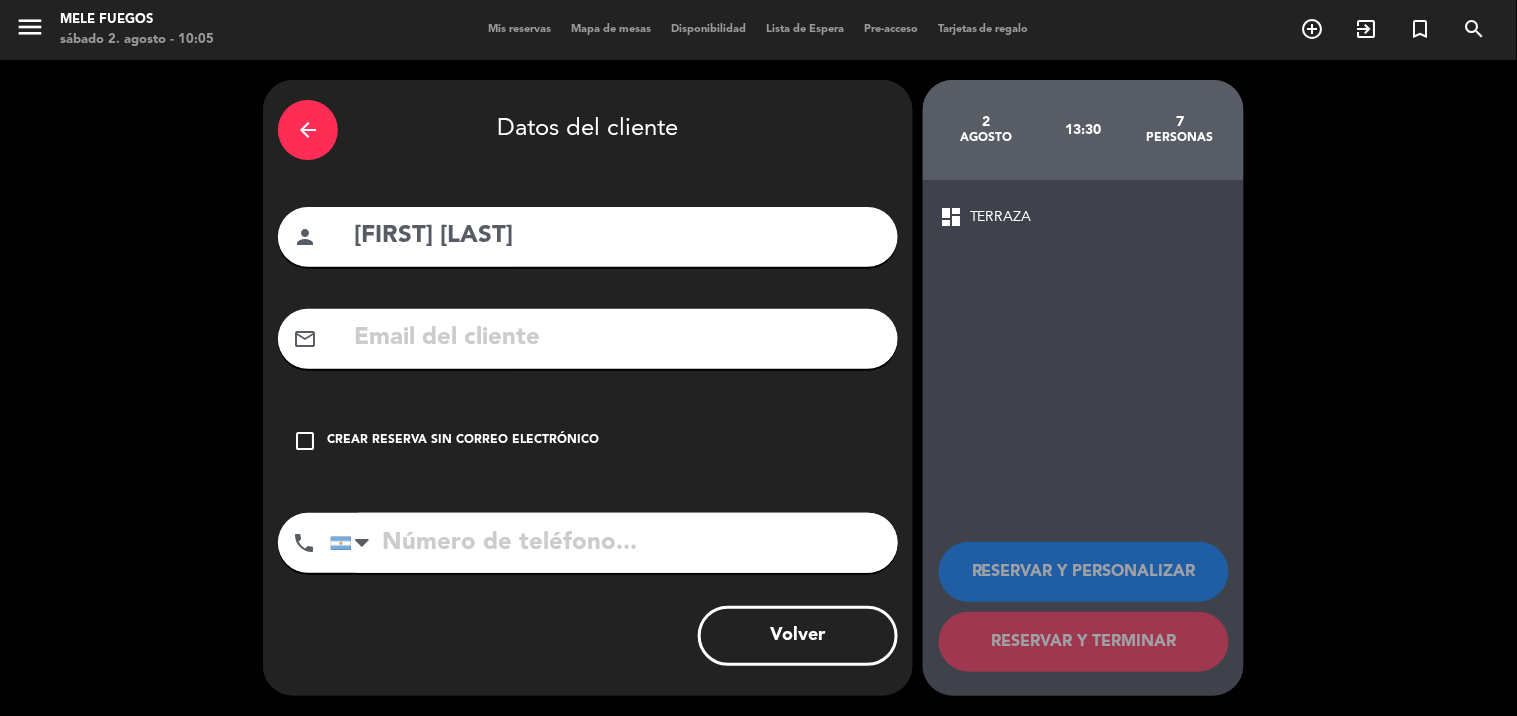 click on "check_box_outline_blank   Crear reserva sin correo electrónico" at bounding box center [588, 441] 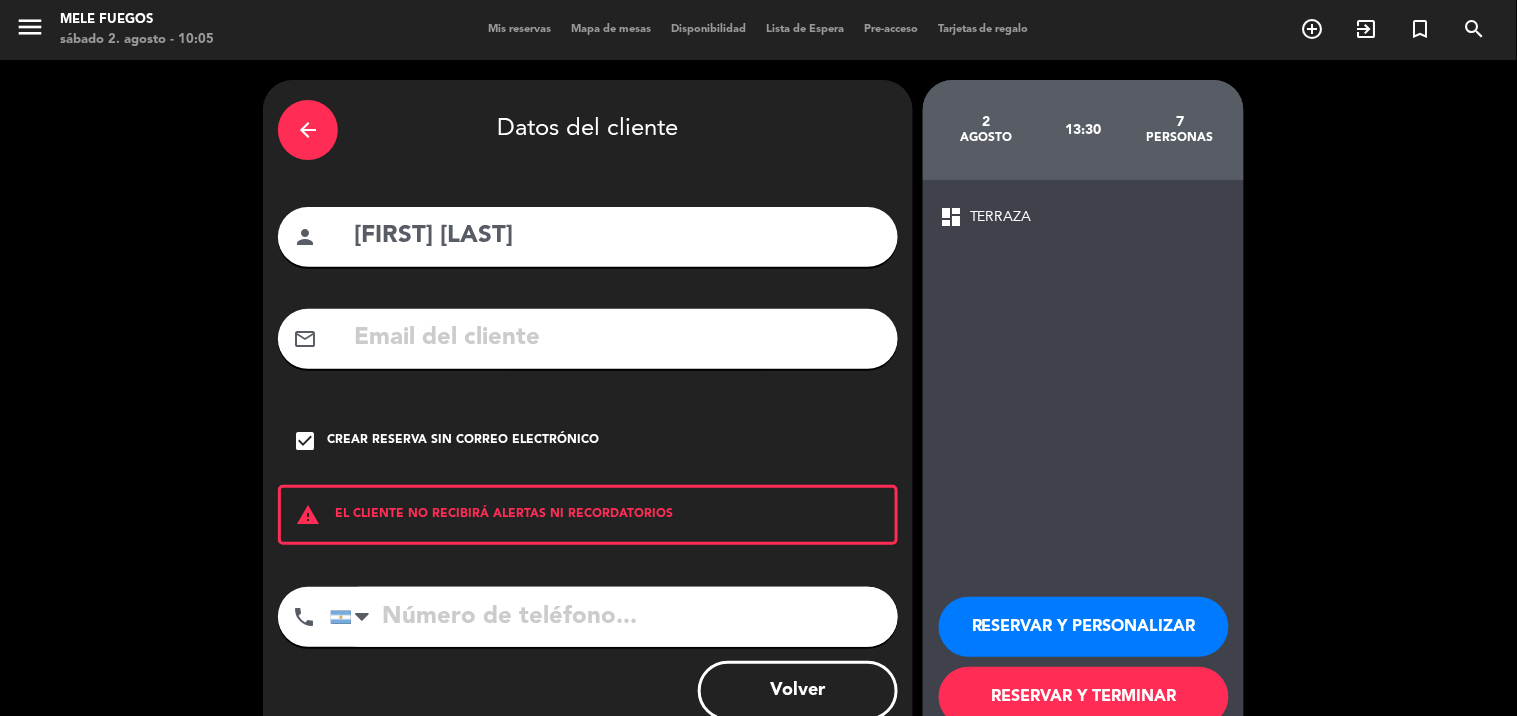 click at bounding box center (614, 617) 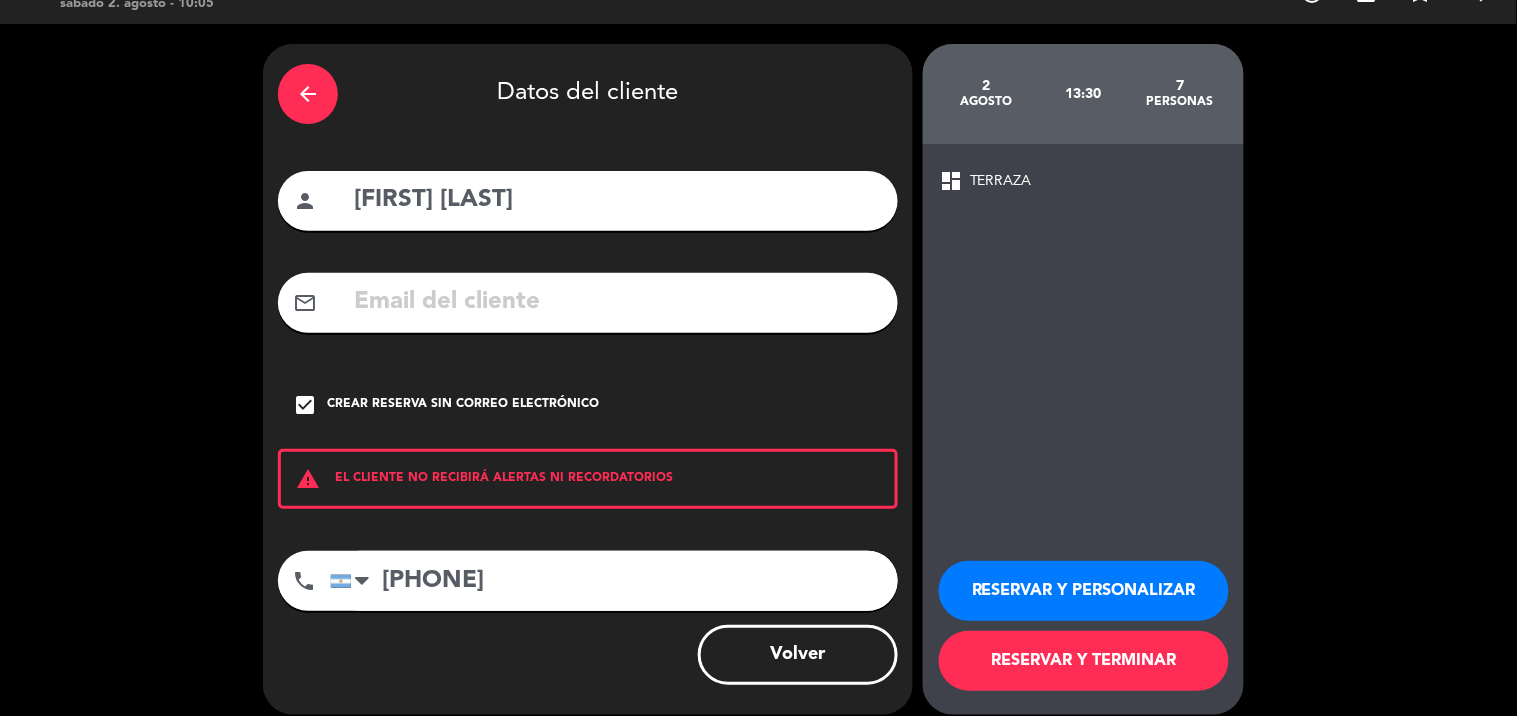 scroll, scrollTop: 54, scrollLeft: 0, axis: vertical 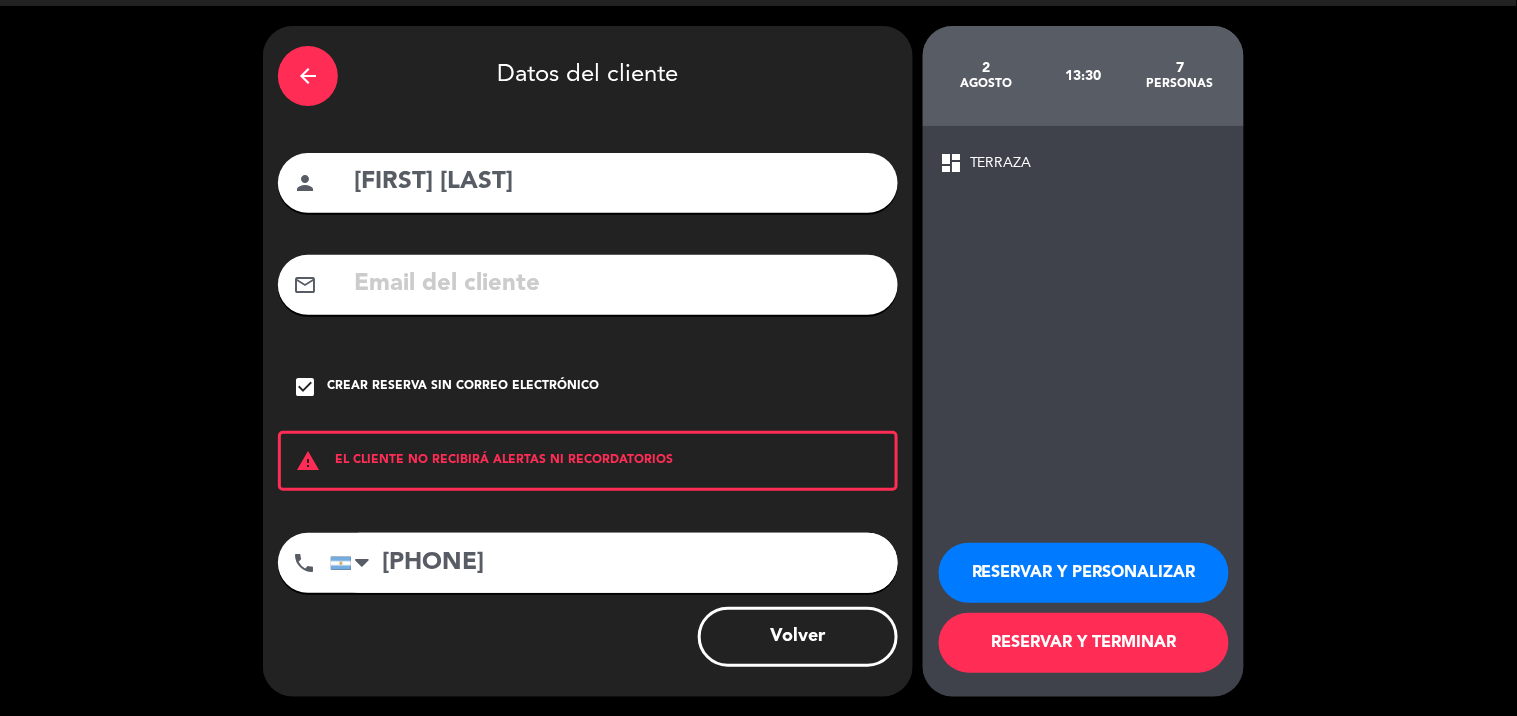 type on "[PHONE]" 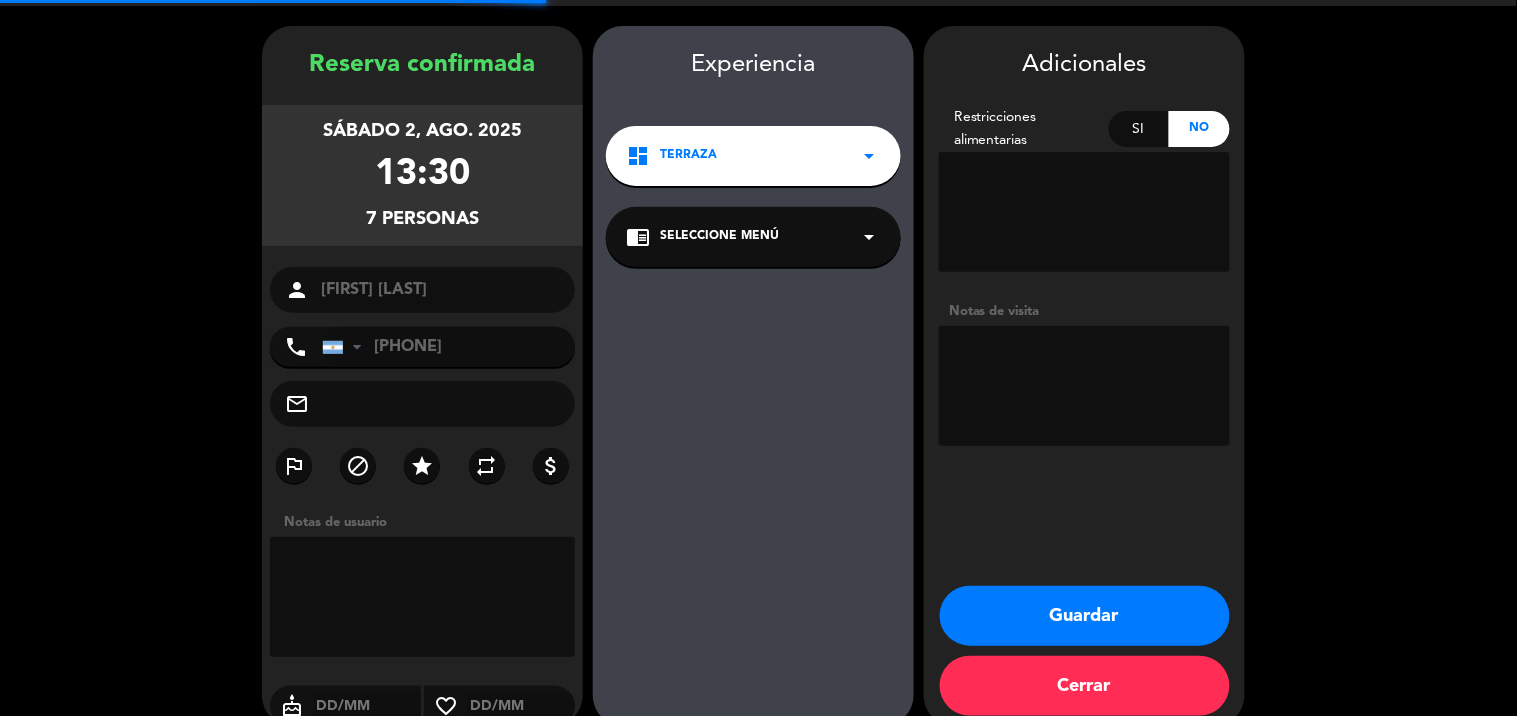 scroll, scrollTop: 80, scrollLeft: 0, axis: vertical 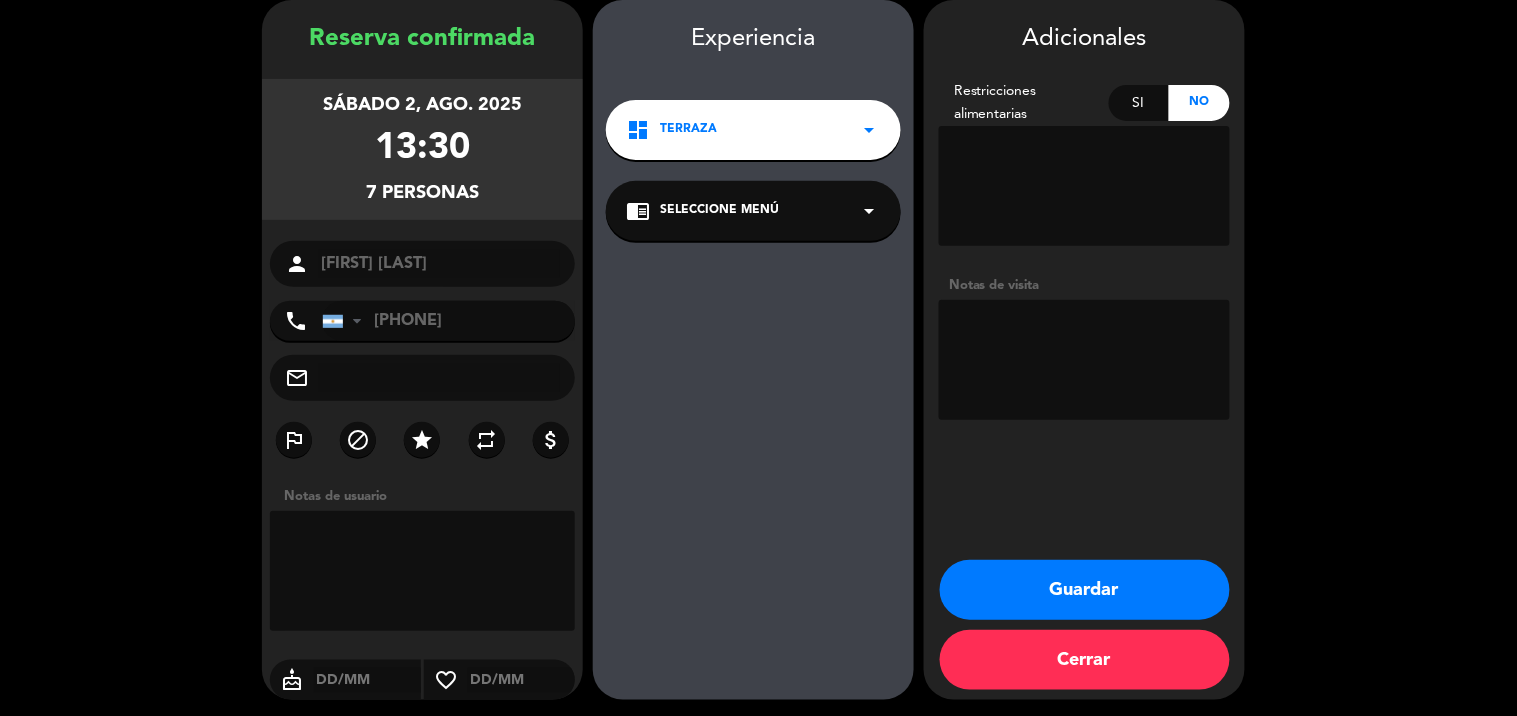 click on "chrome_reader_mode   Seleccione Menú   arrow_drop_down" at bounding box center (753, 211) 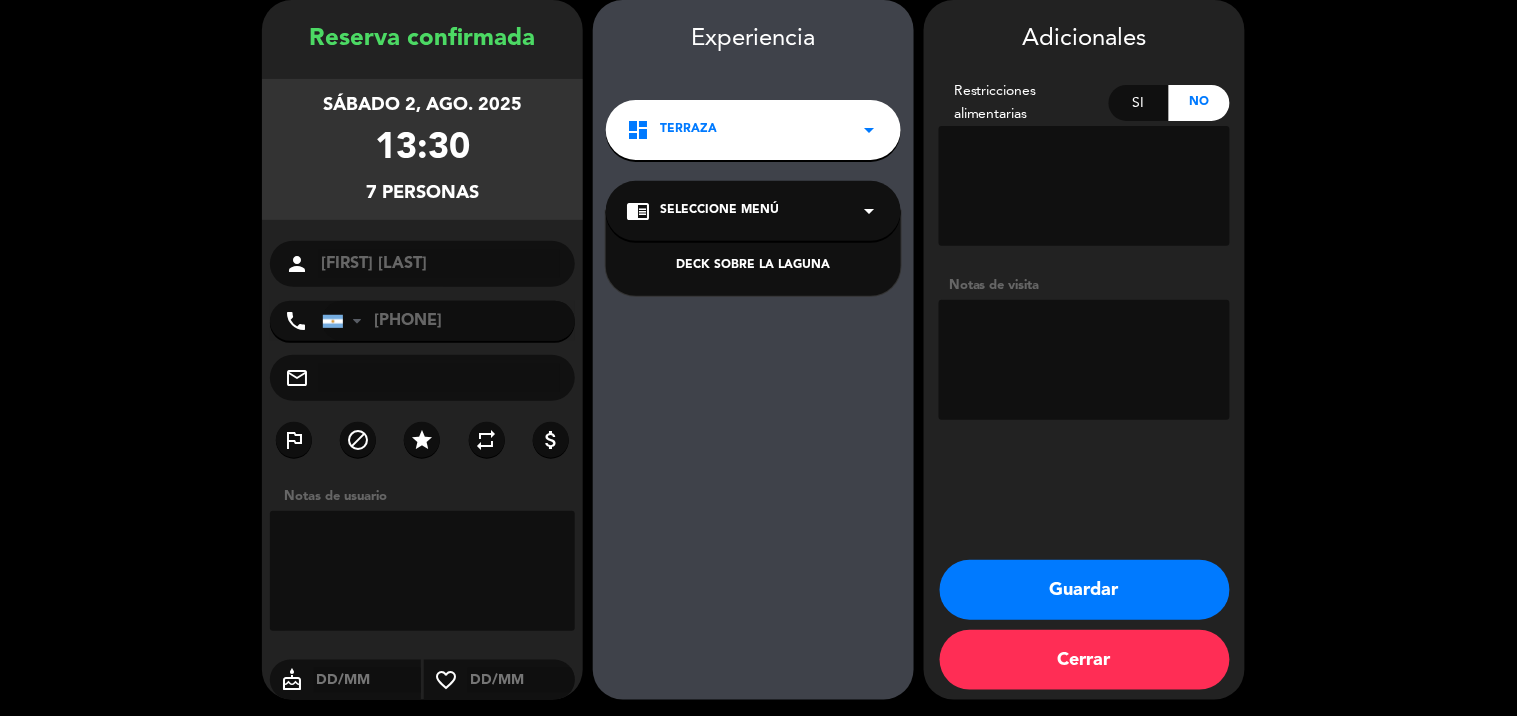click on "DECK SOBRE LA LAGUNA" at bounding box center [753, 266] 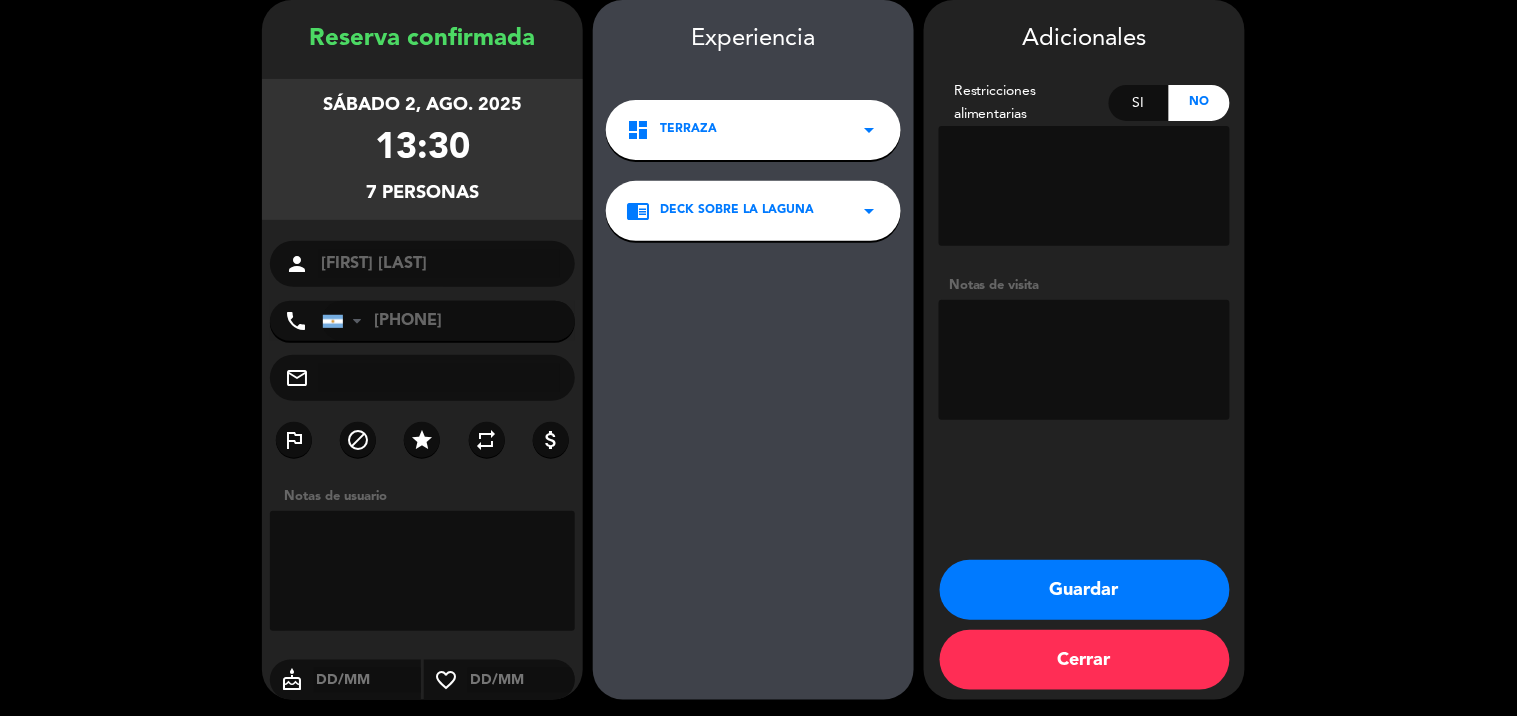 click on "Guardar" at bounding box center (1085, 590) 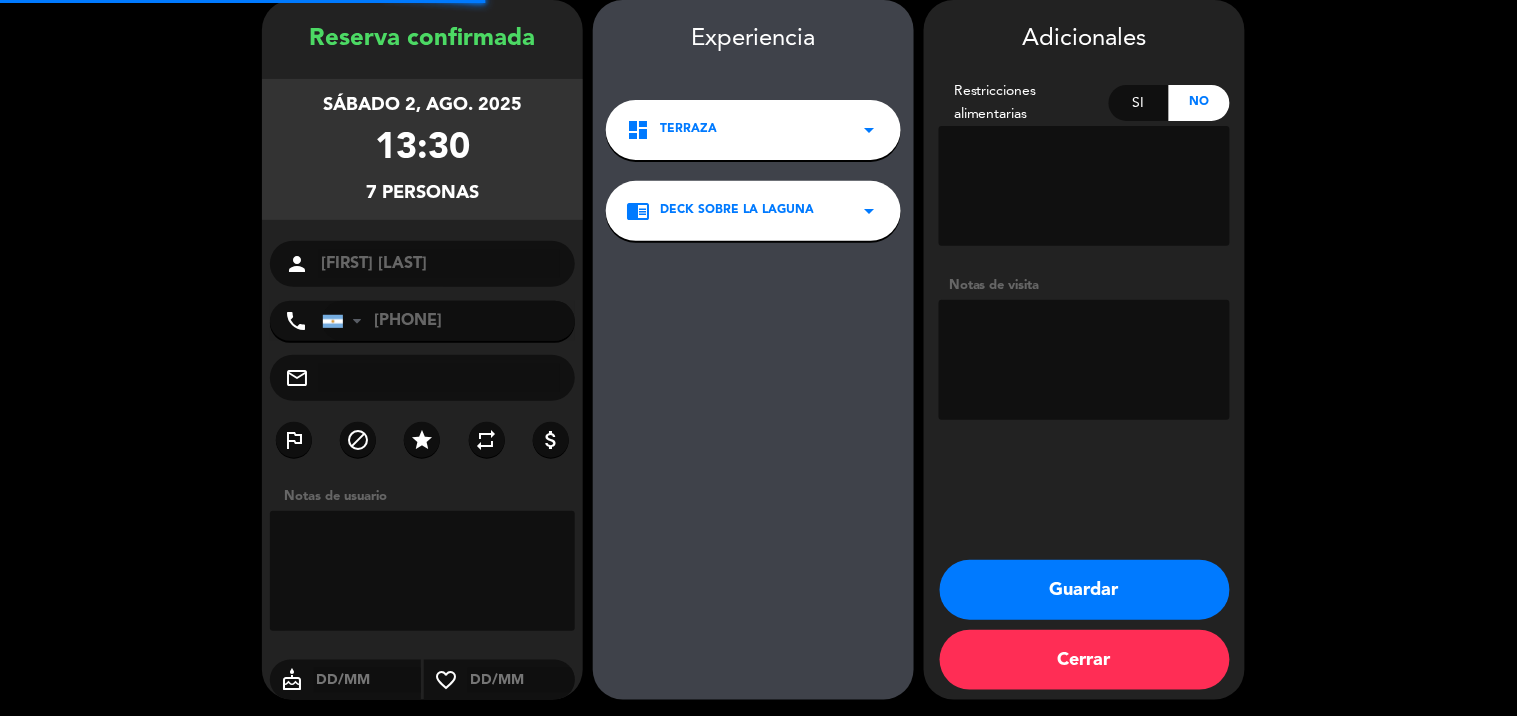 scroll, scrollTop: 0, scrollLeft: 0, axis: both 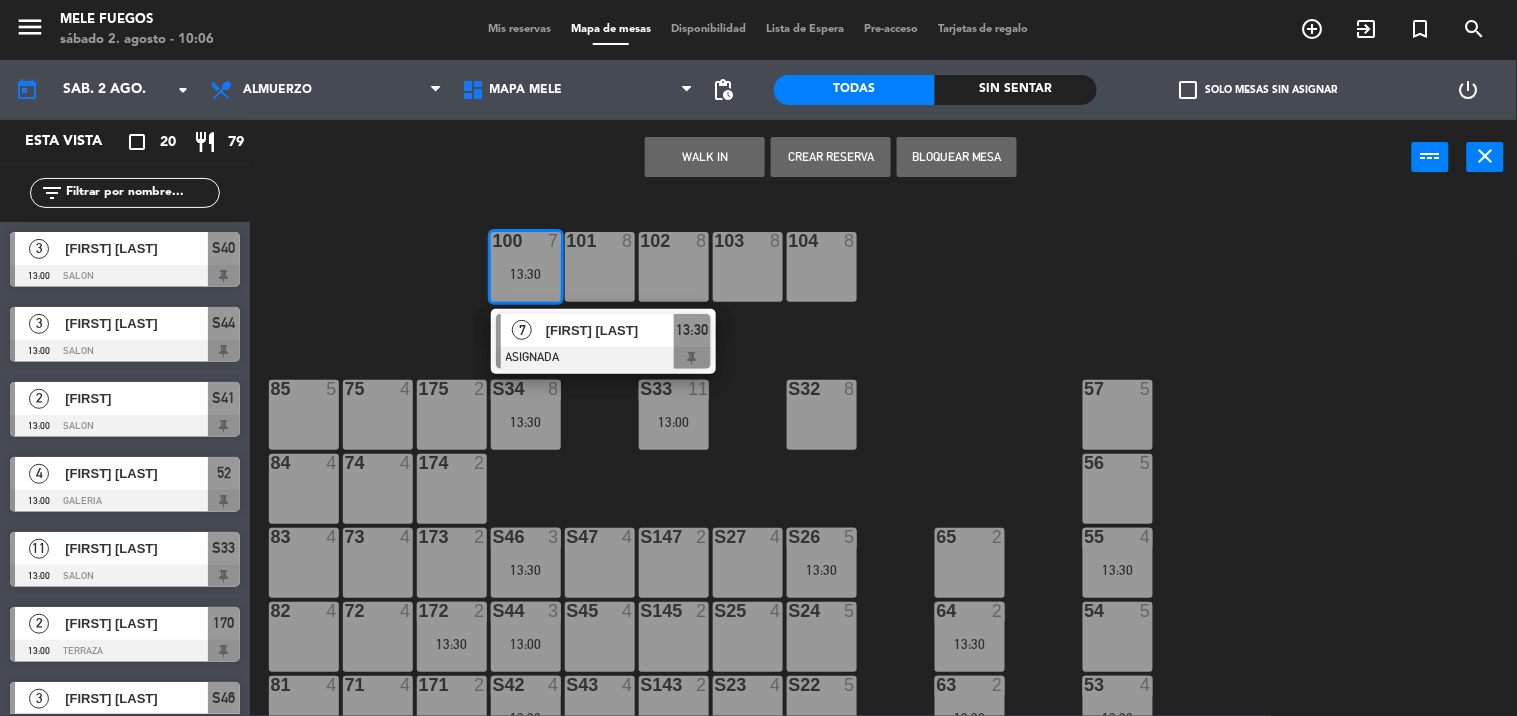 click on "100  7   13:30   7   [FIRST] [LAST]   ASIGNADA  13:30 101  8  102  8  103  8  104  8  S32  8  S33  11   13:30  S34  8   13:30  75  4  85  5  175  2  57  5  74  4  84  4  174  2  56  5  S26  5   13:30  S27  4  S46  3   13:30  S47  4  S147  2  73  4  83  4  173  2  65  2  55  4   13:30  S24  5  S25  4  S44  3   13:00  S45  4  S145  2  72  4  82  4  172  2   13:30  64  2   13:30  54  5  S22  5  S23  4  S42  4   13:30  S43  4  S143  2  71  4  81  4  171  2  63  2   13:30  53  4   13:30  S20  3   13:30  S21  4  S40  3   13:00  S41  2   13:00  S141  2  70  4  80  4  170  2   13:00  62  2  52  4   13:00  61  2   13:30  51  5  112 lock  5  113 lock  5  114 lock  5  115 lock  5  116 lock  5  117 lock  5  60  2  50  5" 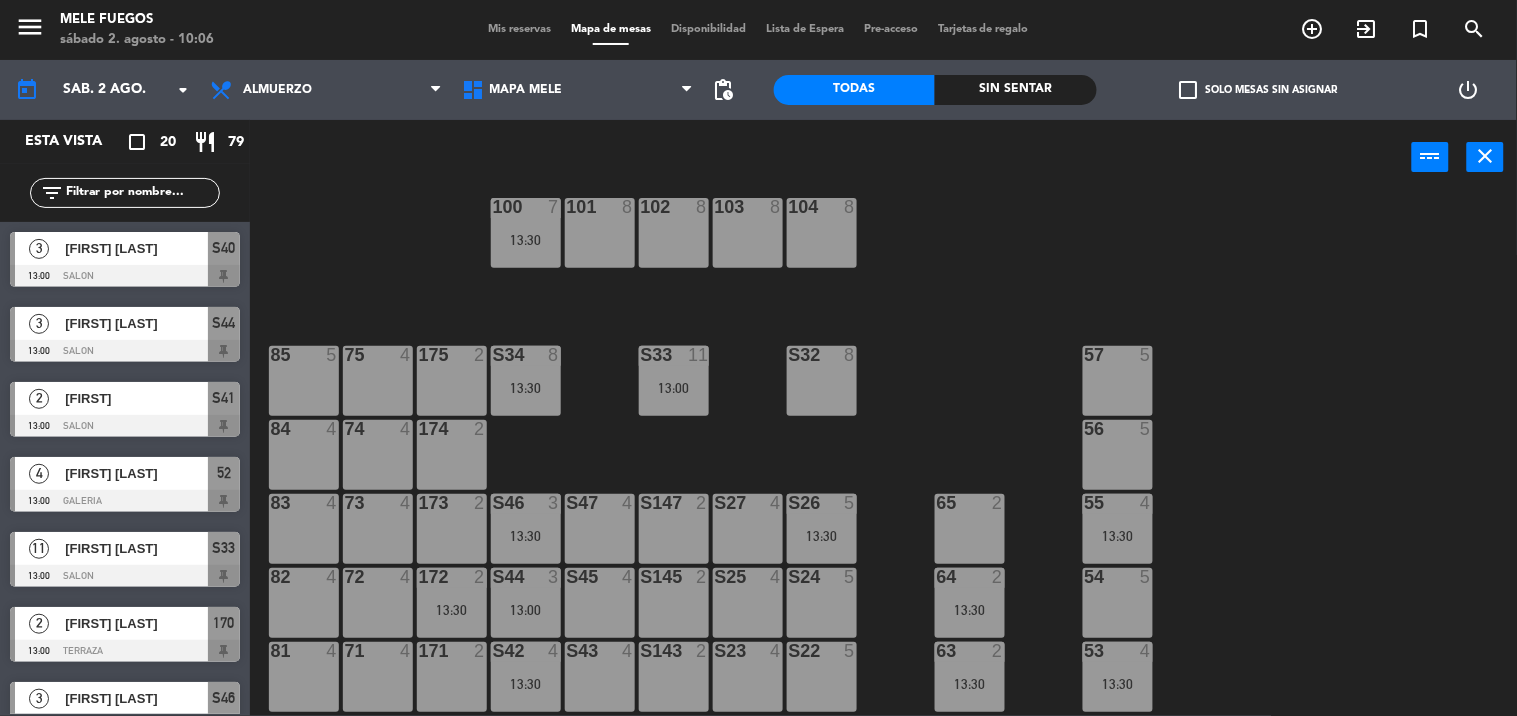scroll, scrollTop: 0, scrollLeft: 0, axis: both 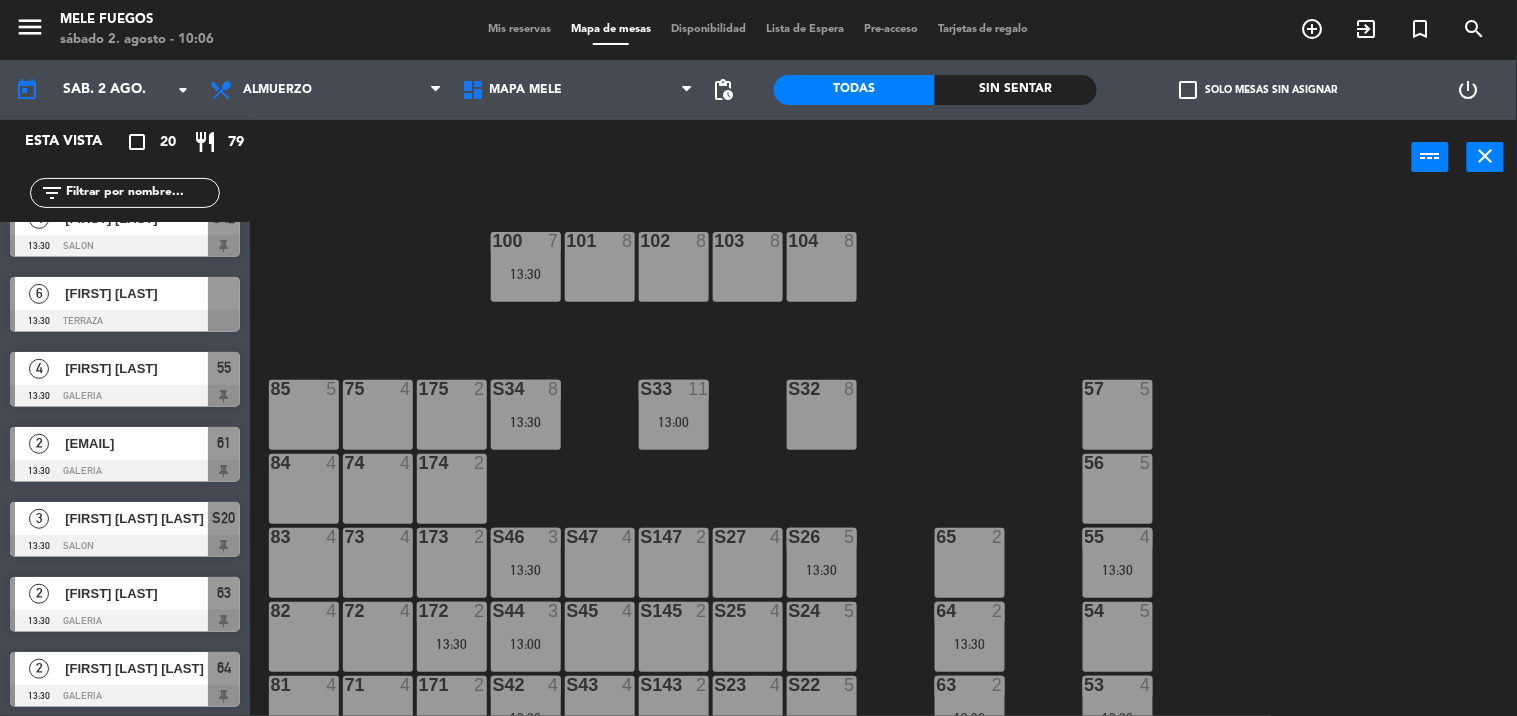 click on "[FIRST] [LAST]" at bounding box center (135, 293) 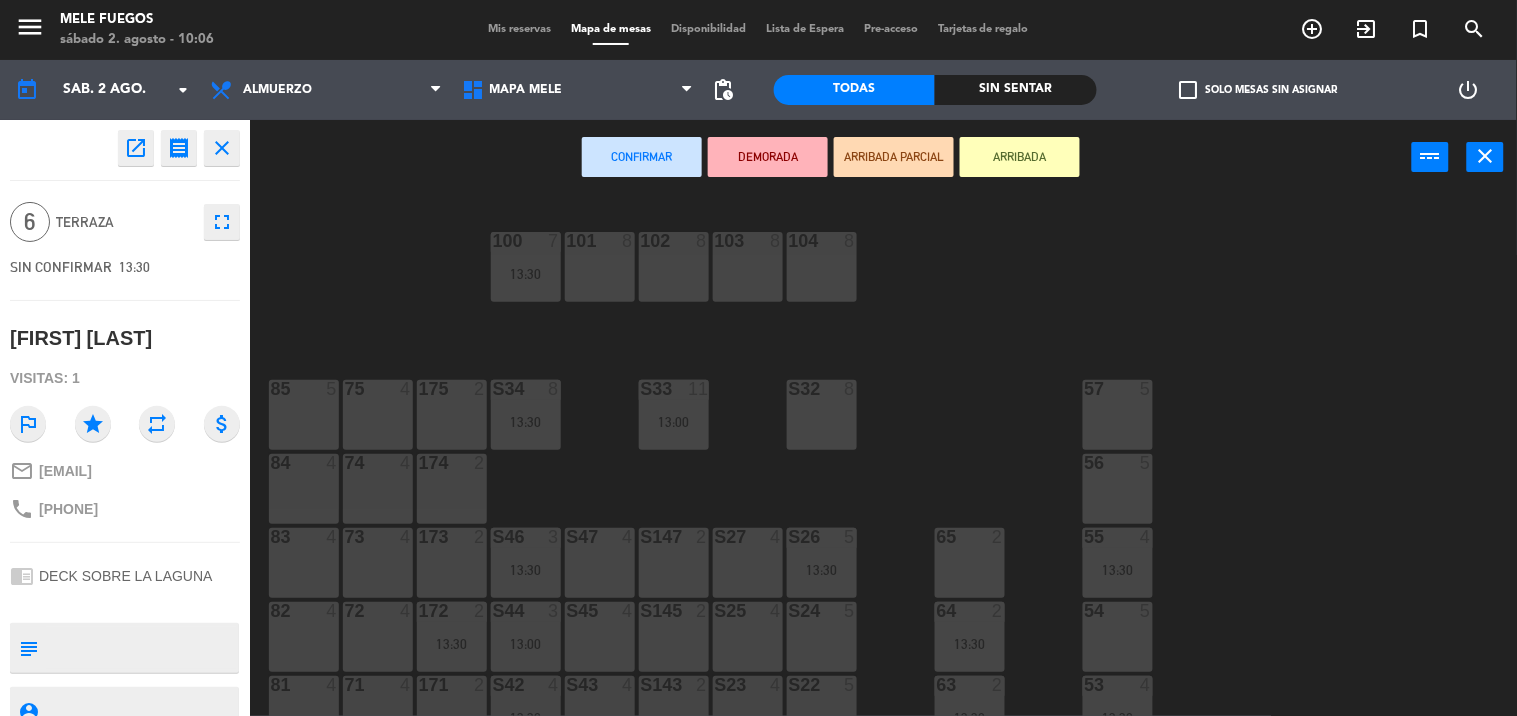 click at bounding box center (303, 389) 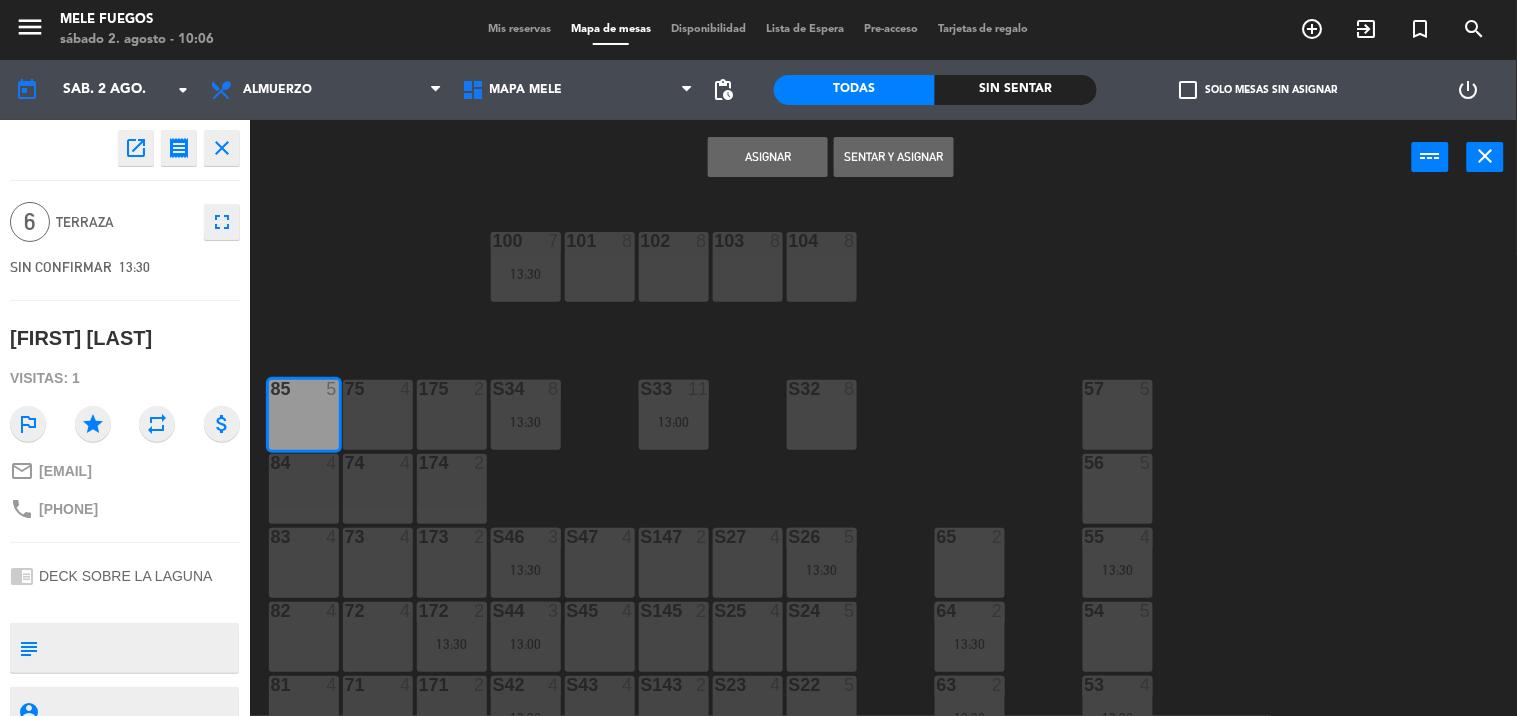 drag, startPoint x: 376, startPoint y: 413, endPoint x: 390, endPoint y: 411, distance: 14.142136 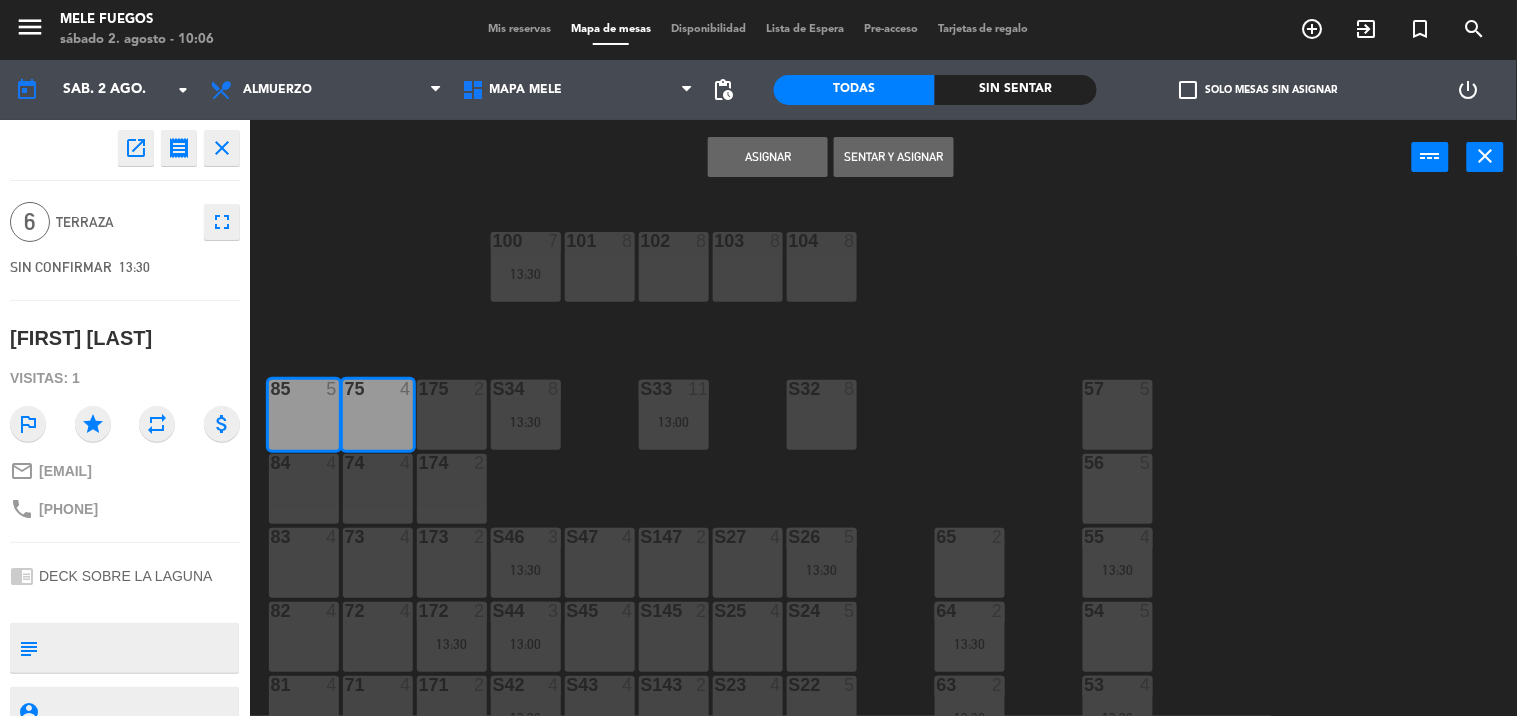click on "Asignar" at bounding box center [768, 157] 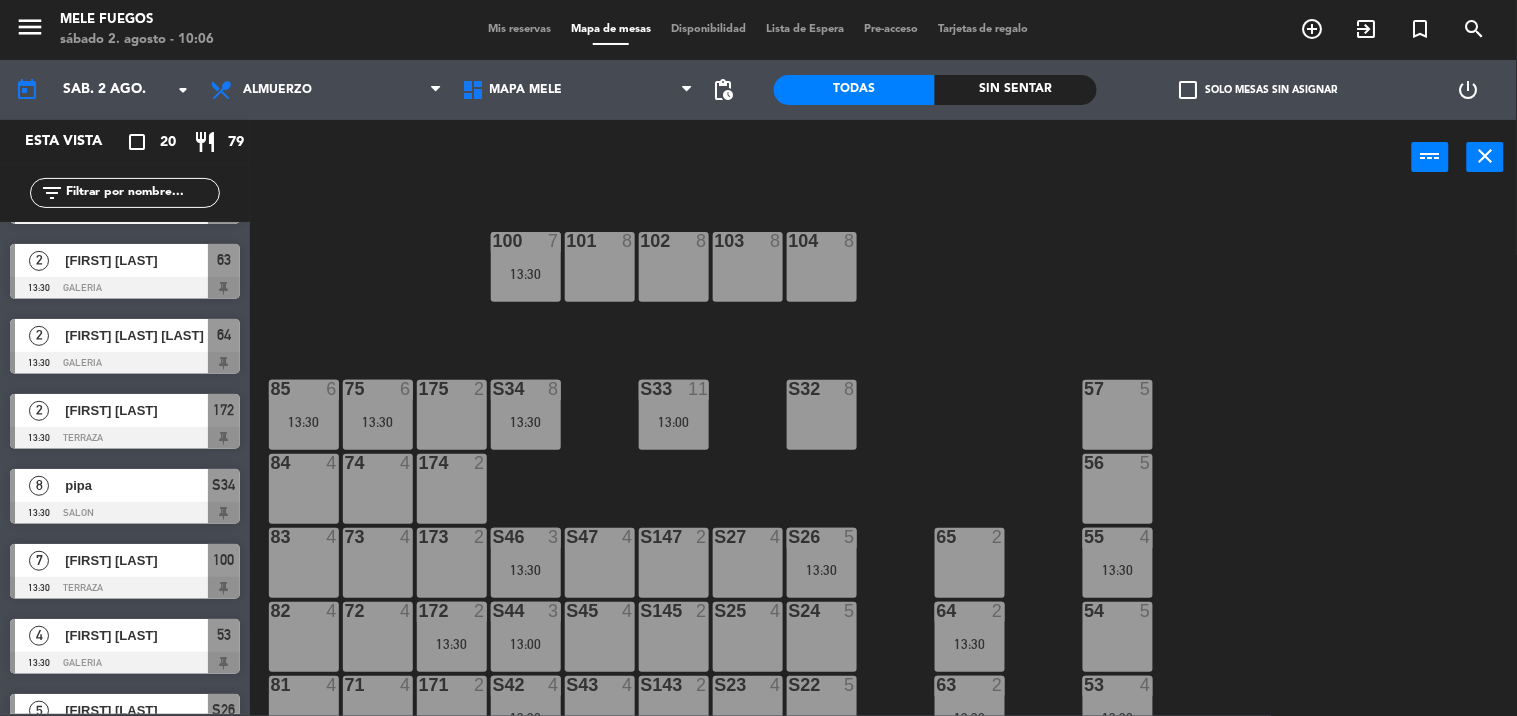 scroll, scrollTop: 1000, scrollLeft: 0, axis: vertical 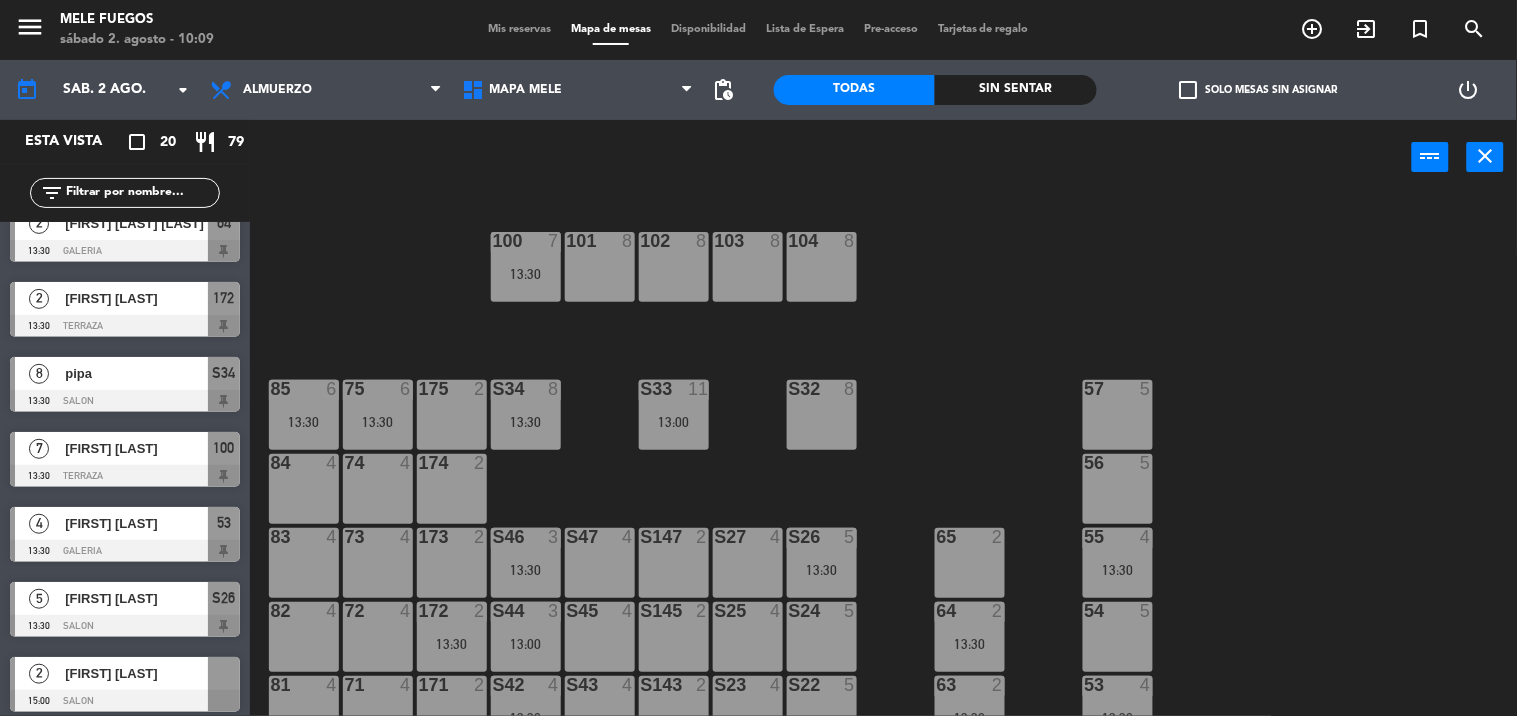 click on "Mis reservas" at bounding box center [519, 29] 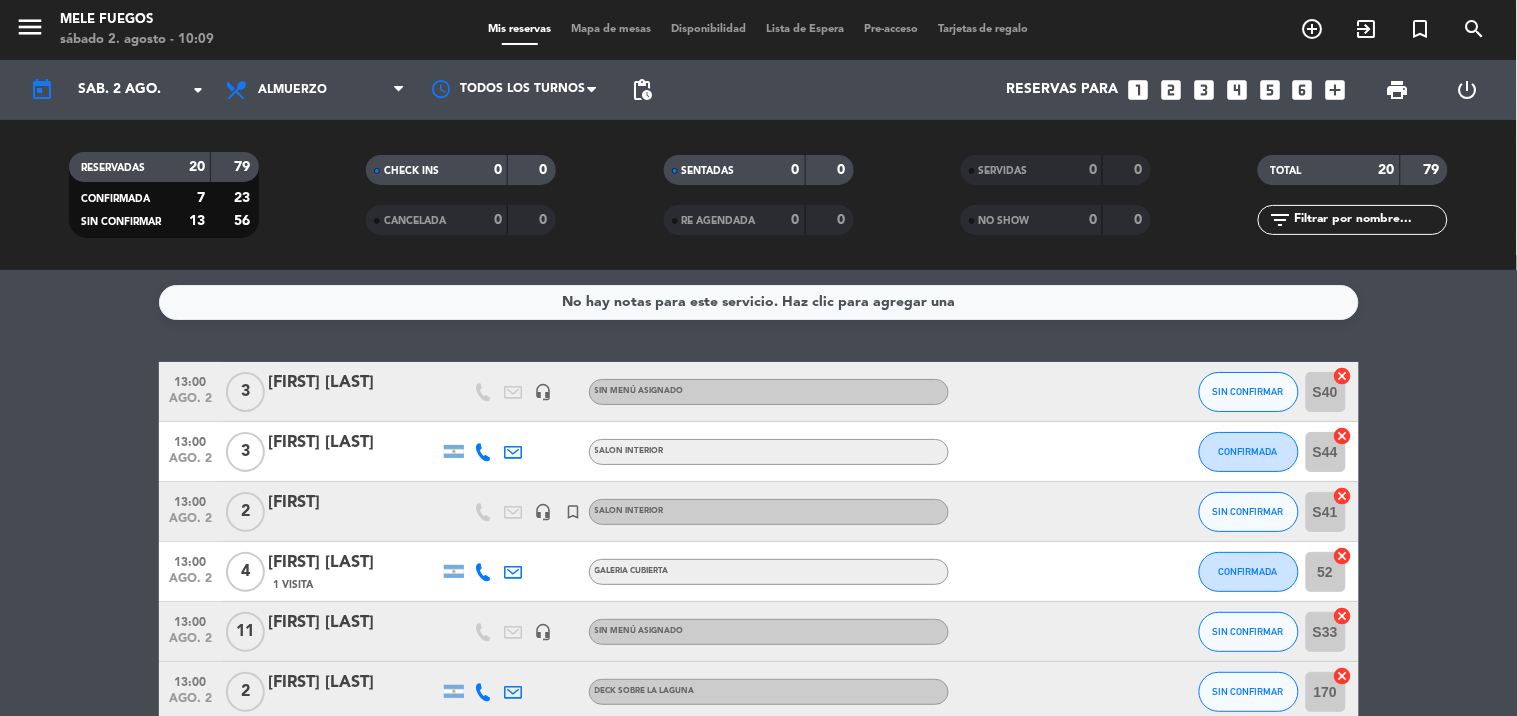 click on "Mis reservas   Mapa de mesas   Disponibilidad   Lista de Espera   Pre-acceso   Tarjetas de regalo" at bounding box center [758, 30] 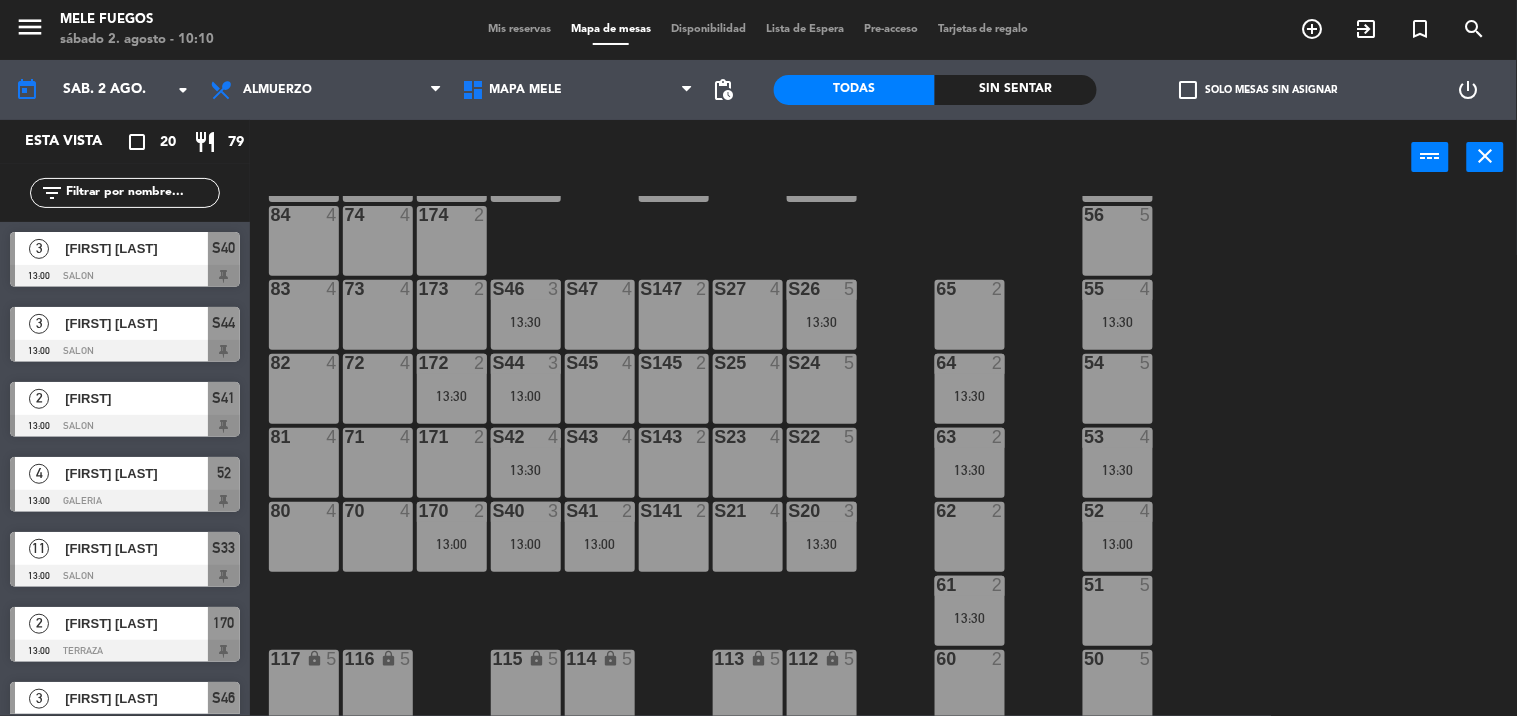 scroll, scrollTop: 250, scrollLeft: 0, axis: vertical 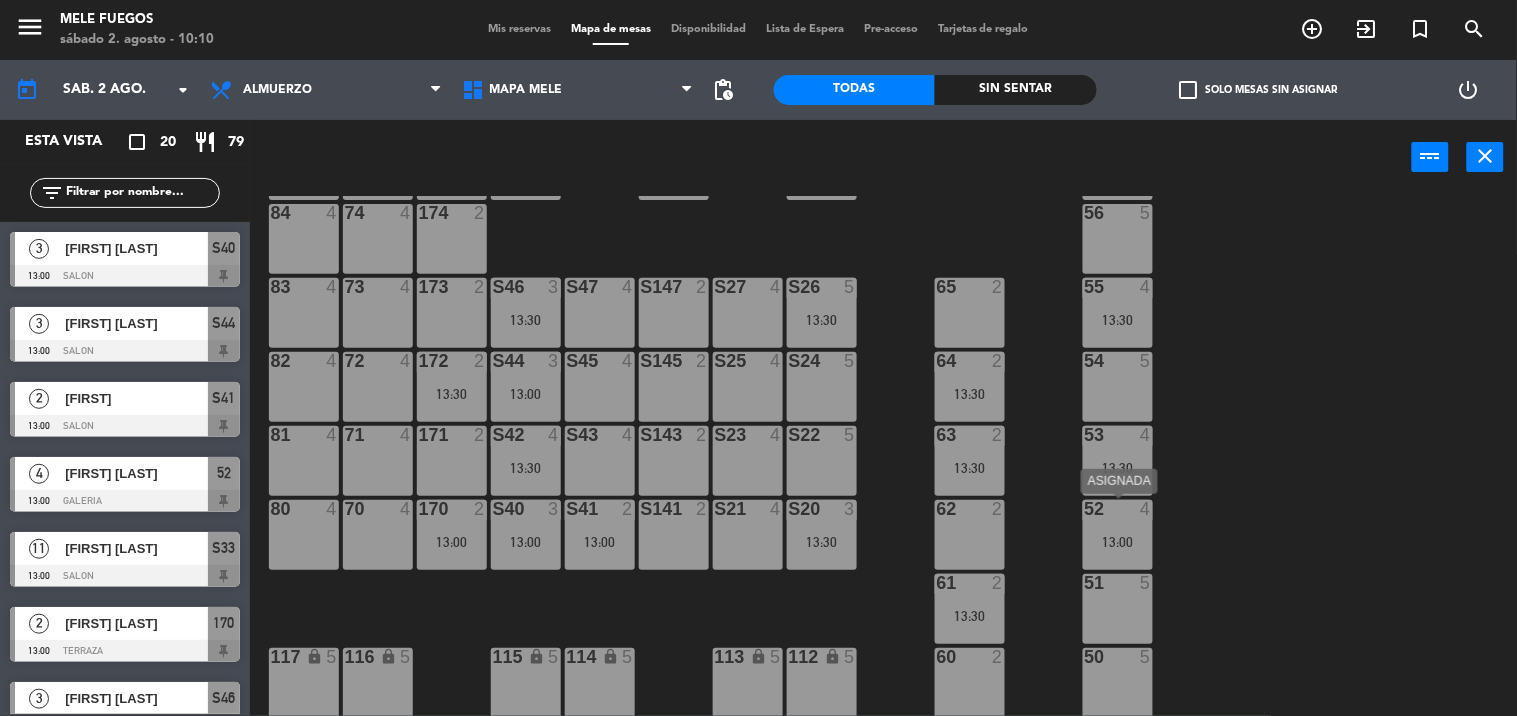 click on "13:00" at bounding box center [1118, 542] 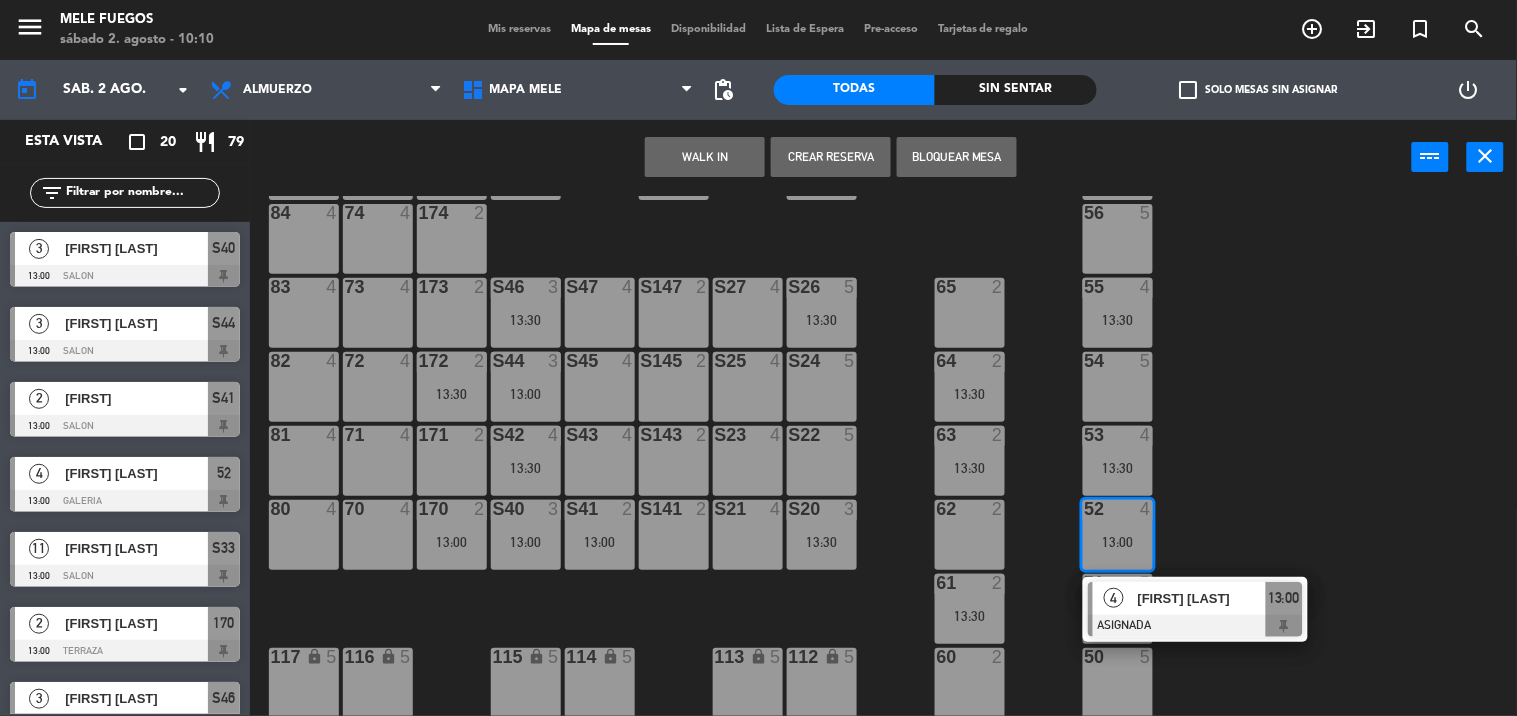 click on "54  5" at bounding box center (1118, 387) 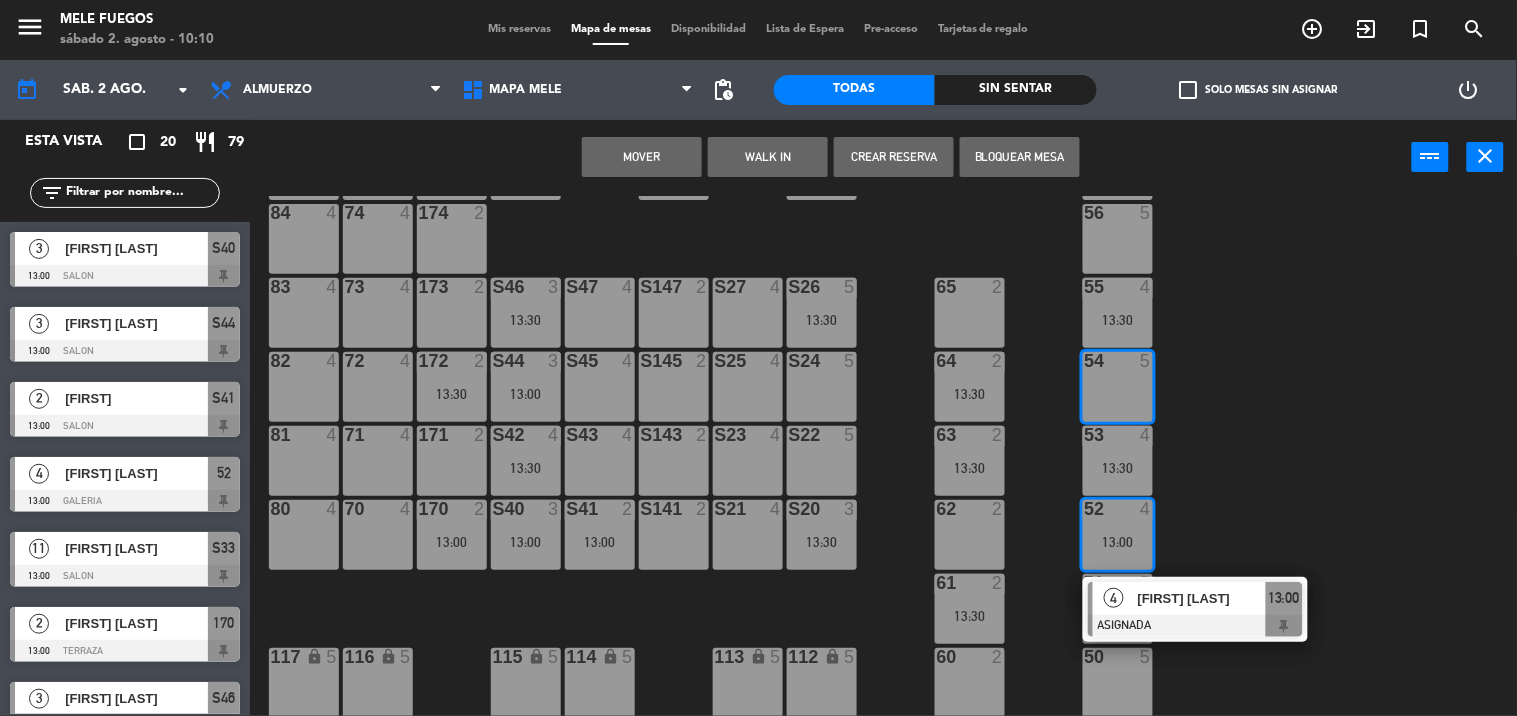click on "Mover" at bounding box center (642, 157) 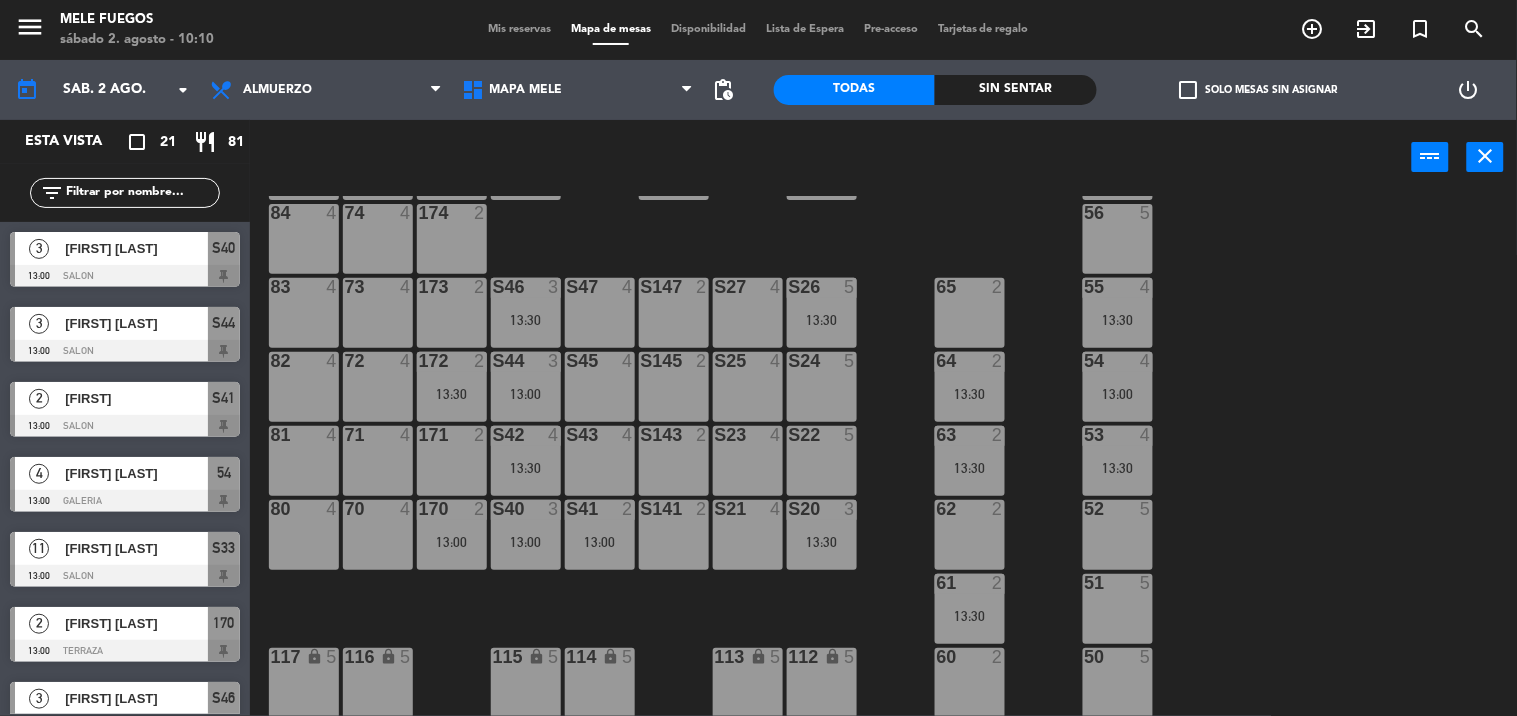 click on "50  5" at bounding box center (1118, 683) 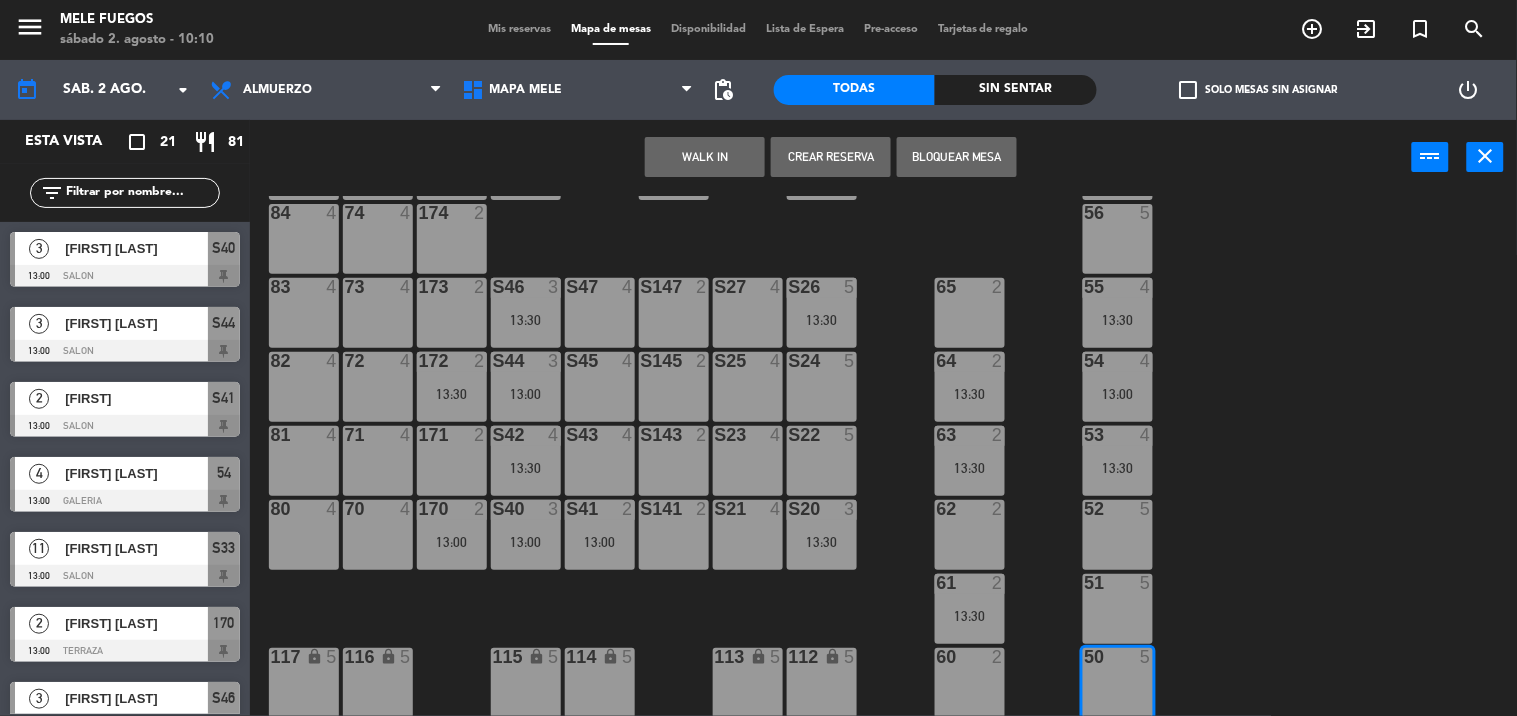 click on "[NUMBER] [NUMBER]" at bounding box center (1118, 609) 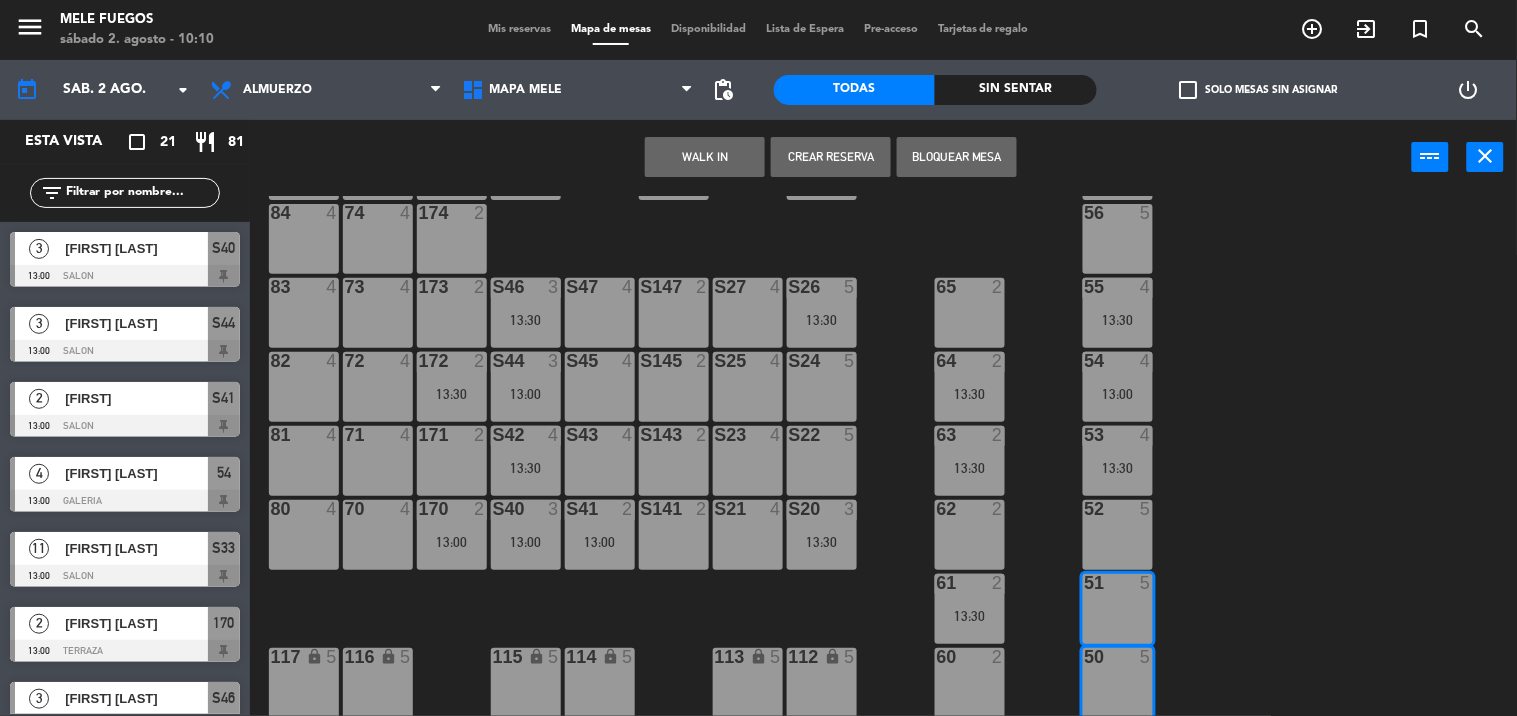 click on "60  2" at bounding box center (970, 683) 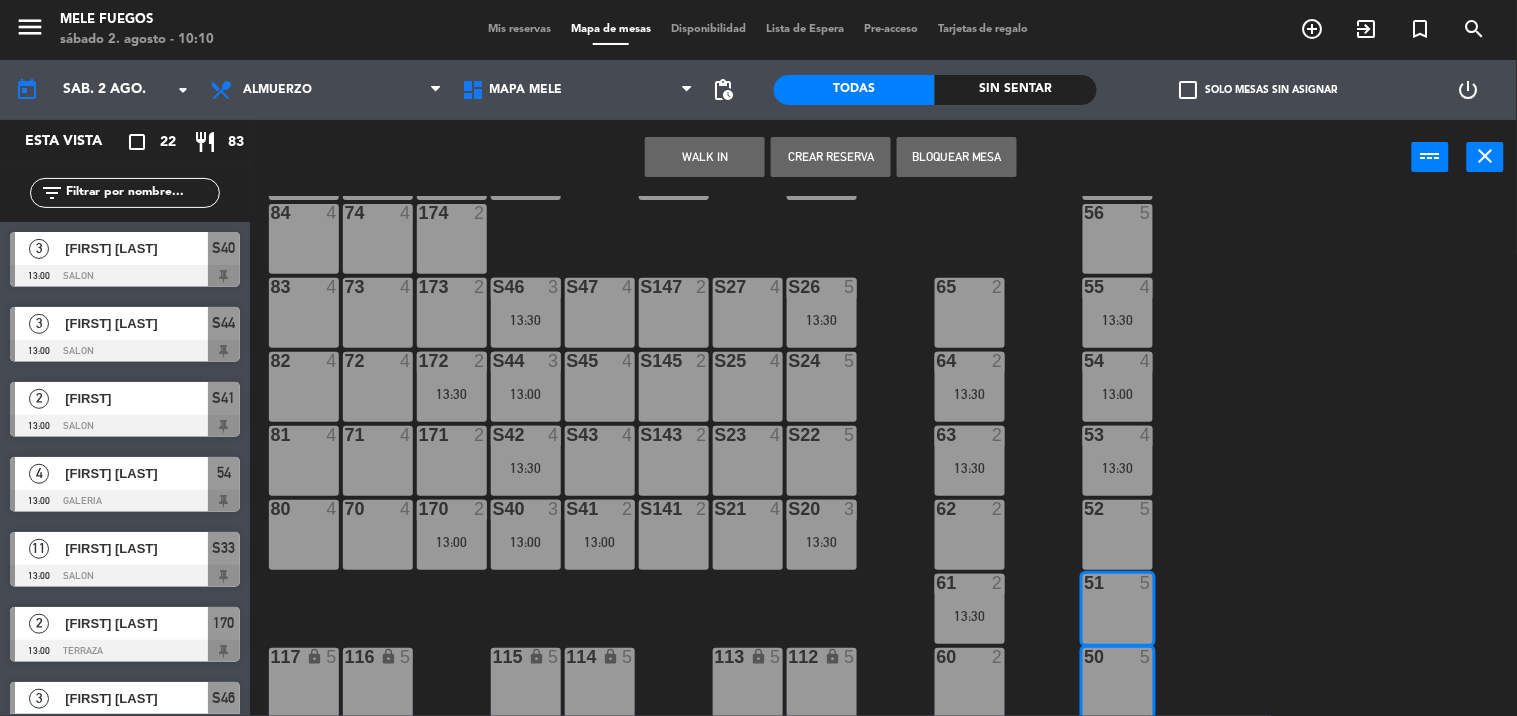 click on "Crear Reserva" at bounding box center [831, 157] 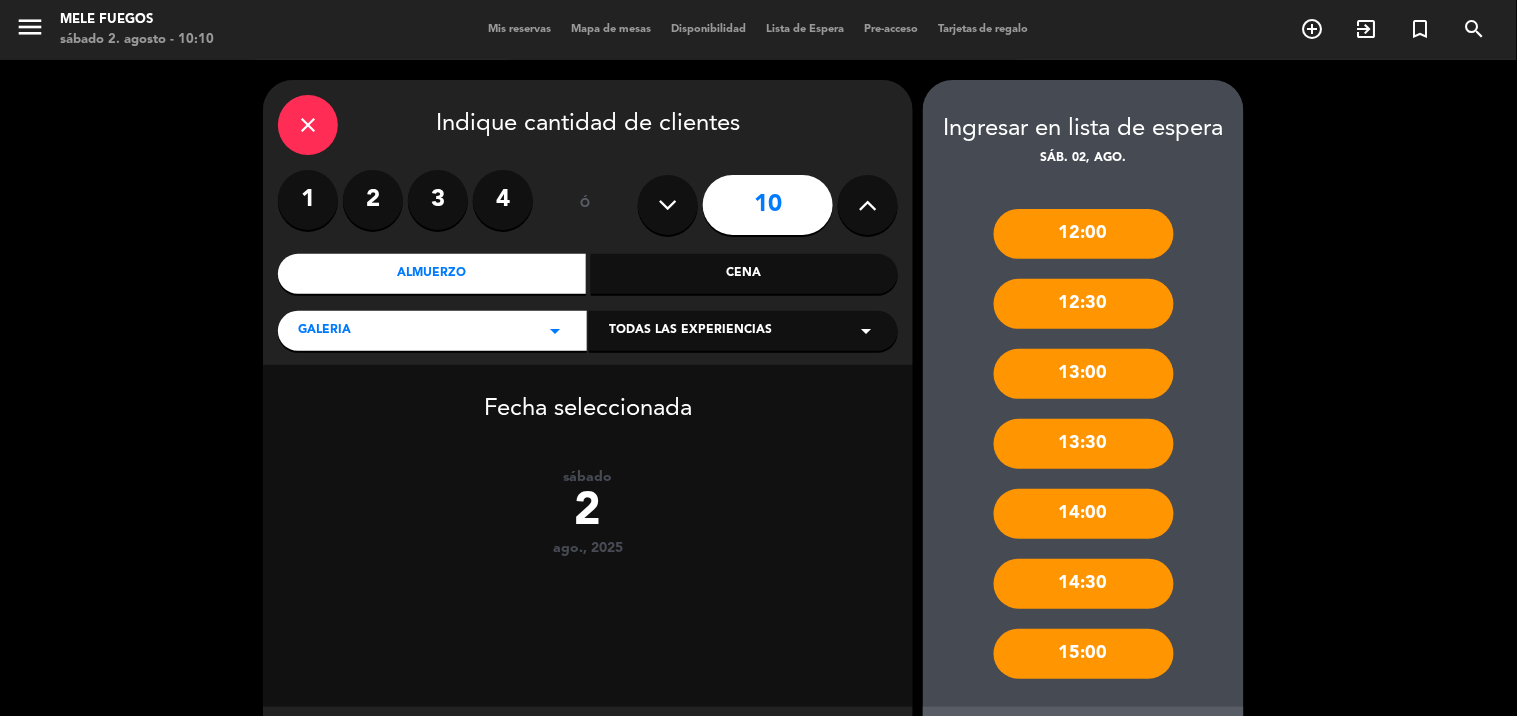 click on "close" at bounding box center (308, 125) 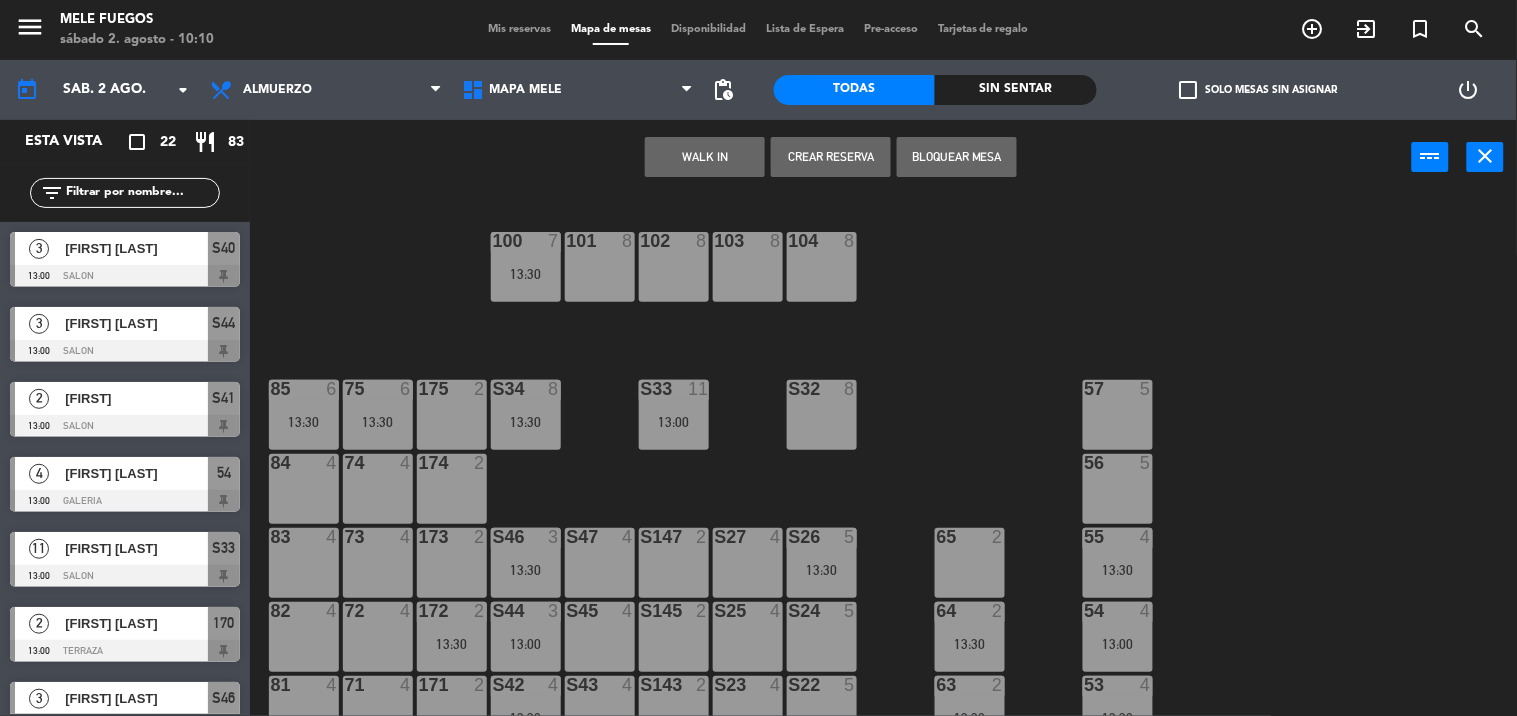 click on "Mis reservas" at bounding box center [519, 29] 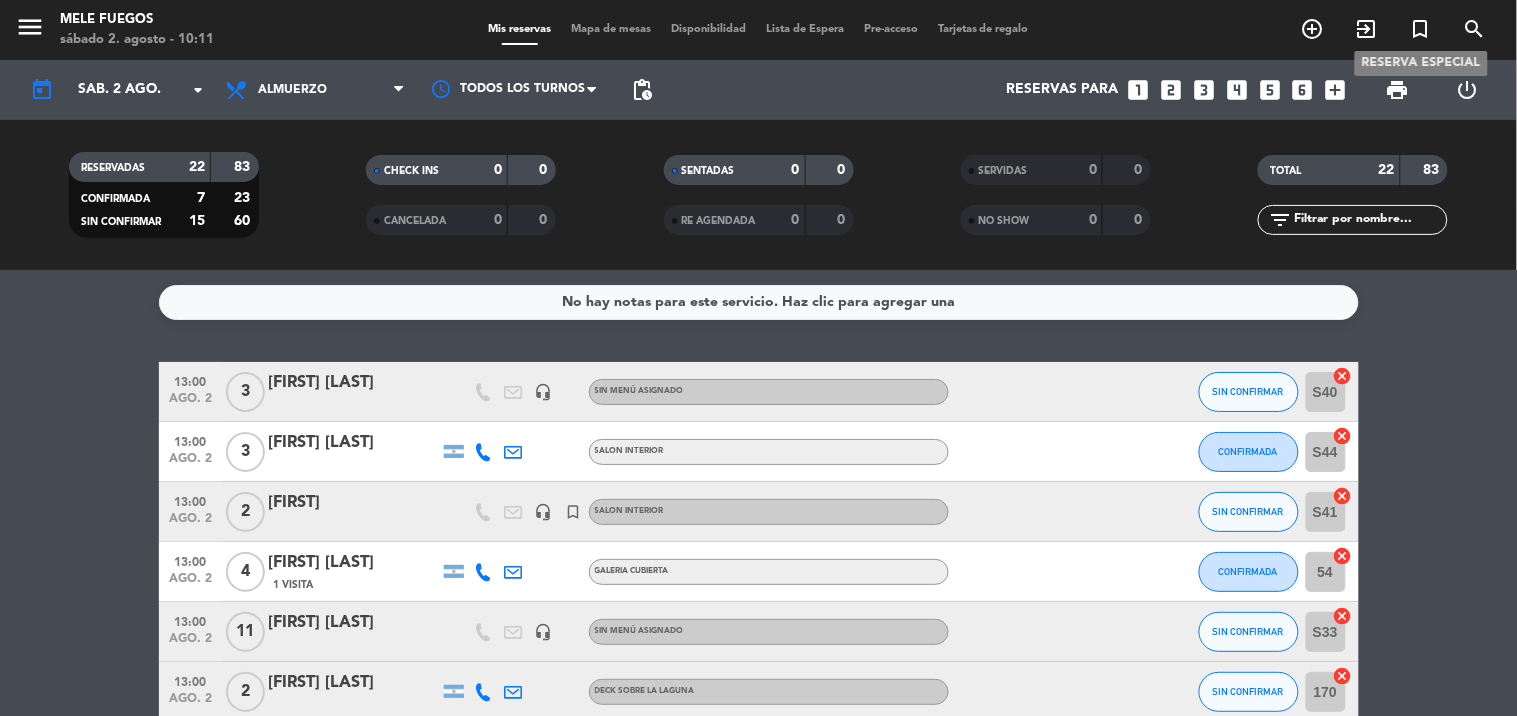 click on "turned_in_not" at bounding box center [1421, 29] 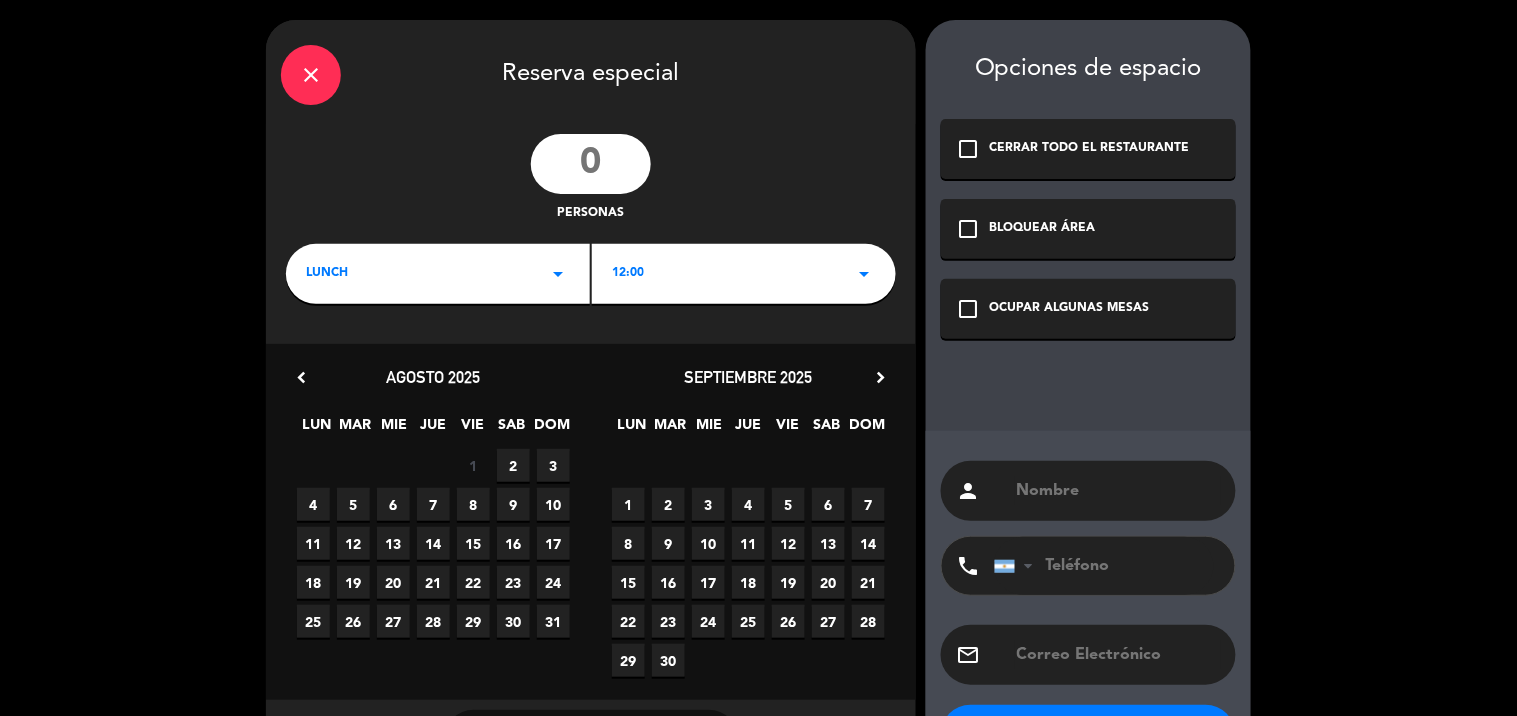 click 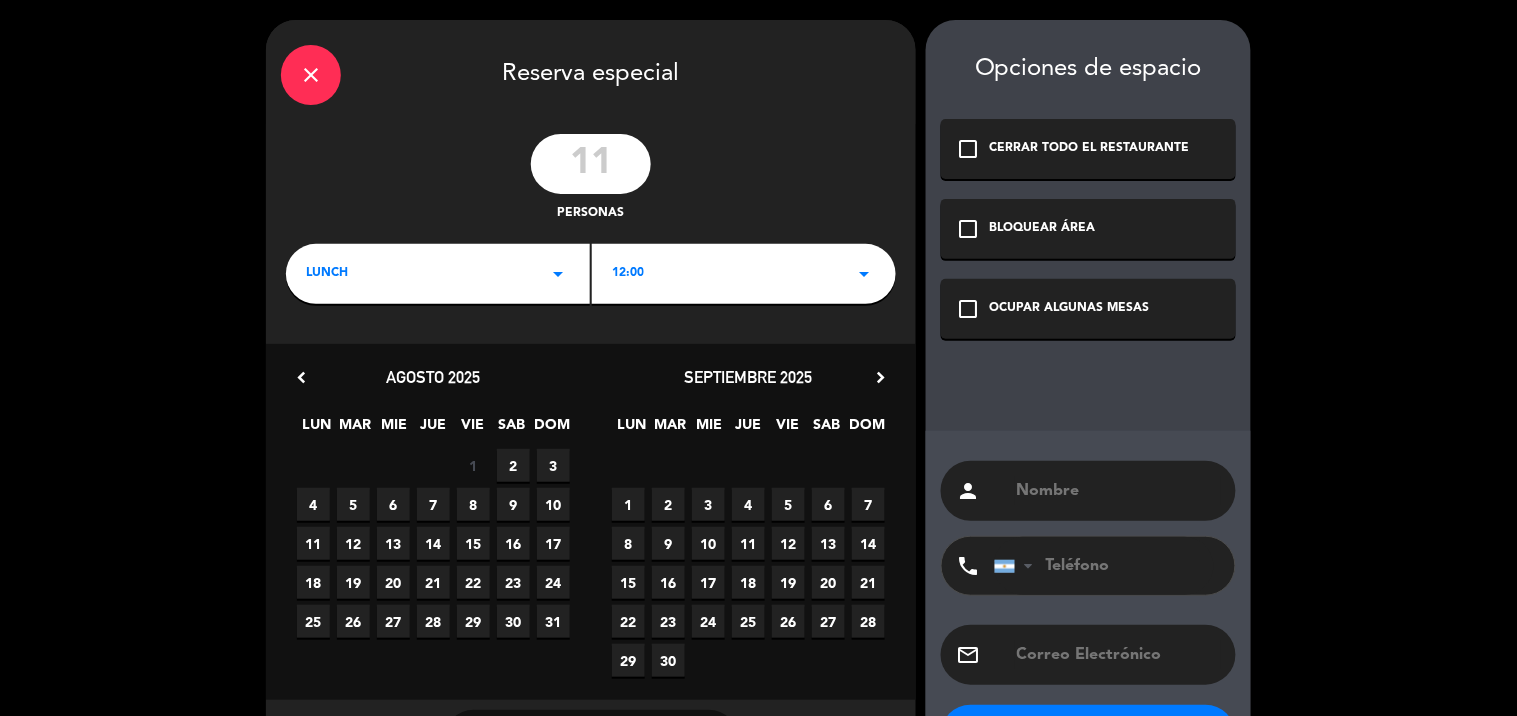 type on "11" 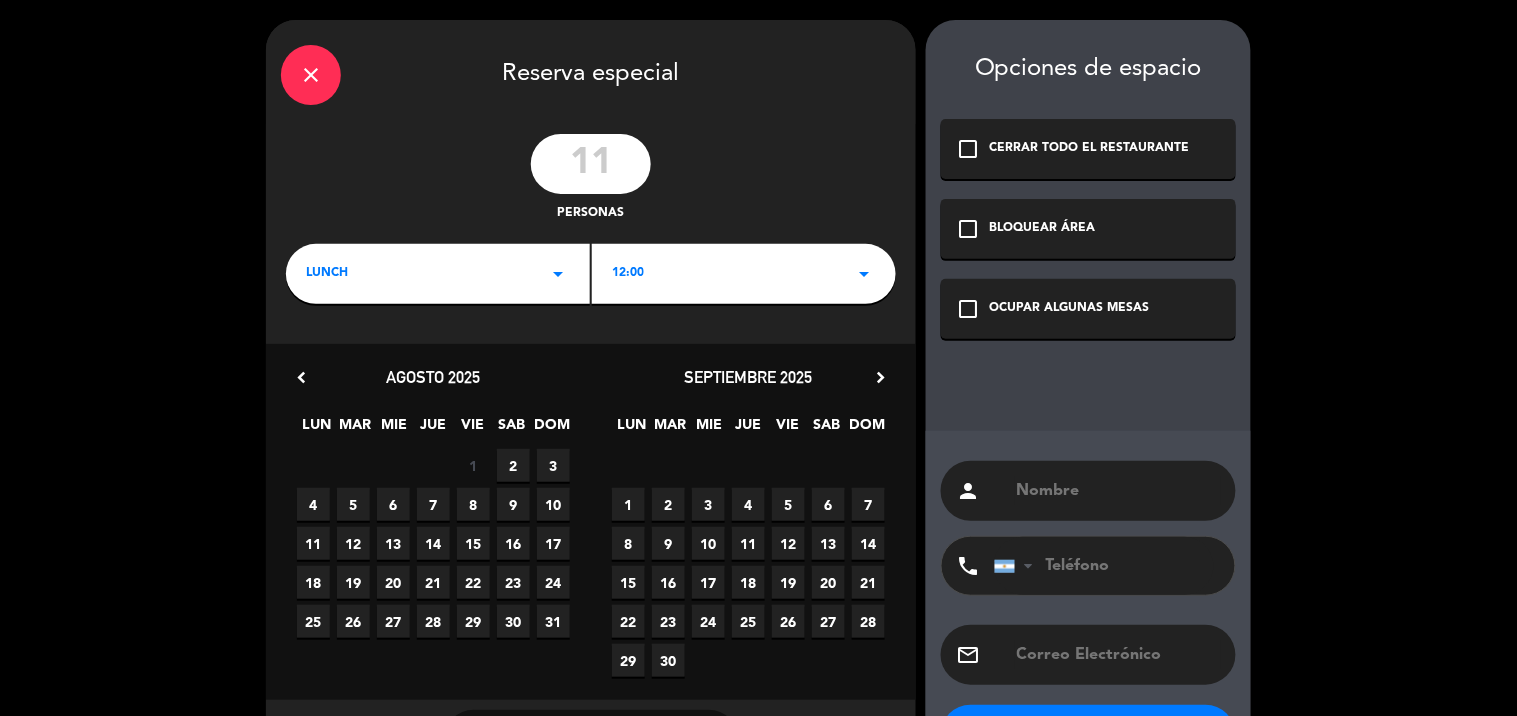 click on "arrow_drop_down" 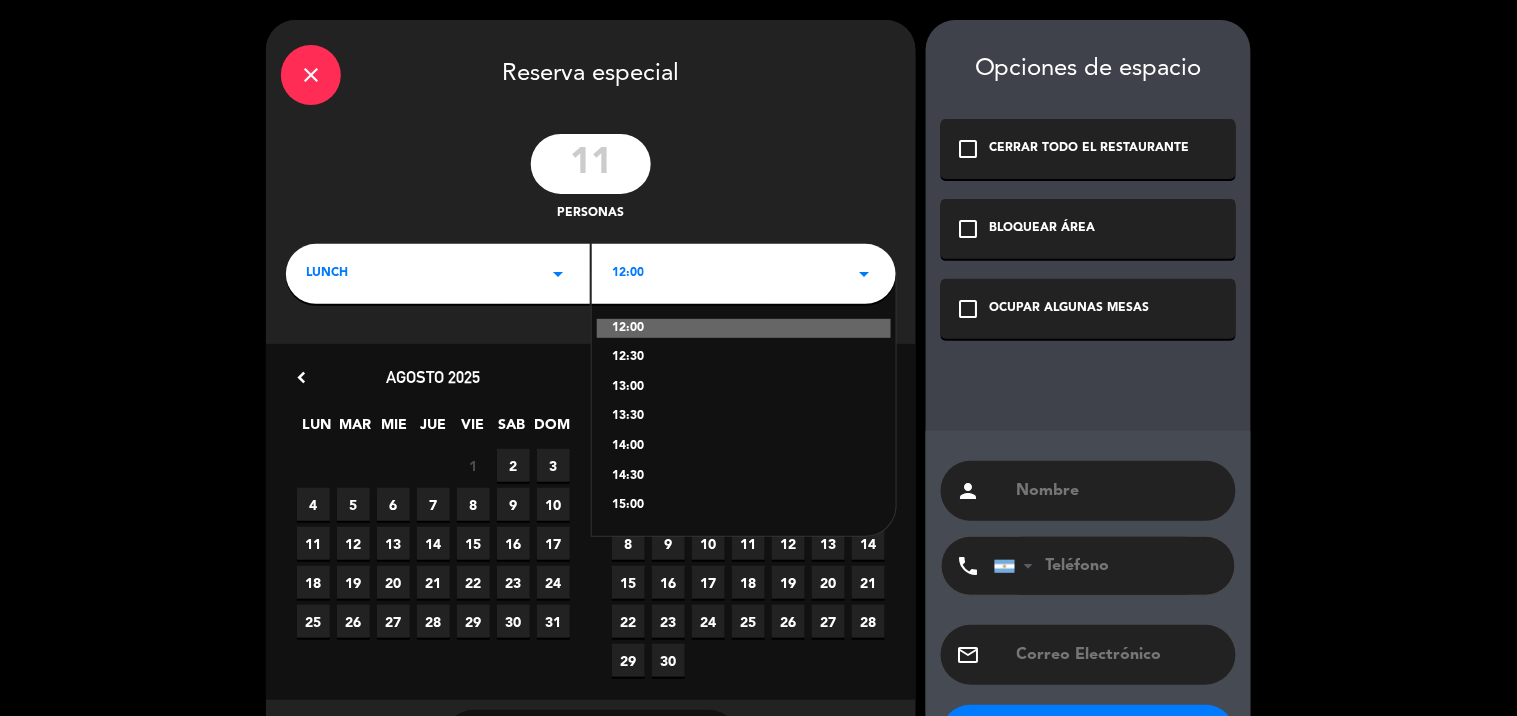 click on "12:30" 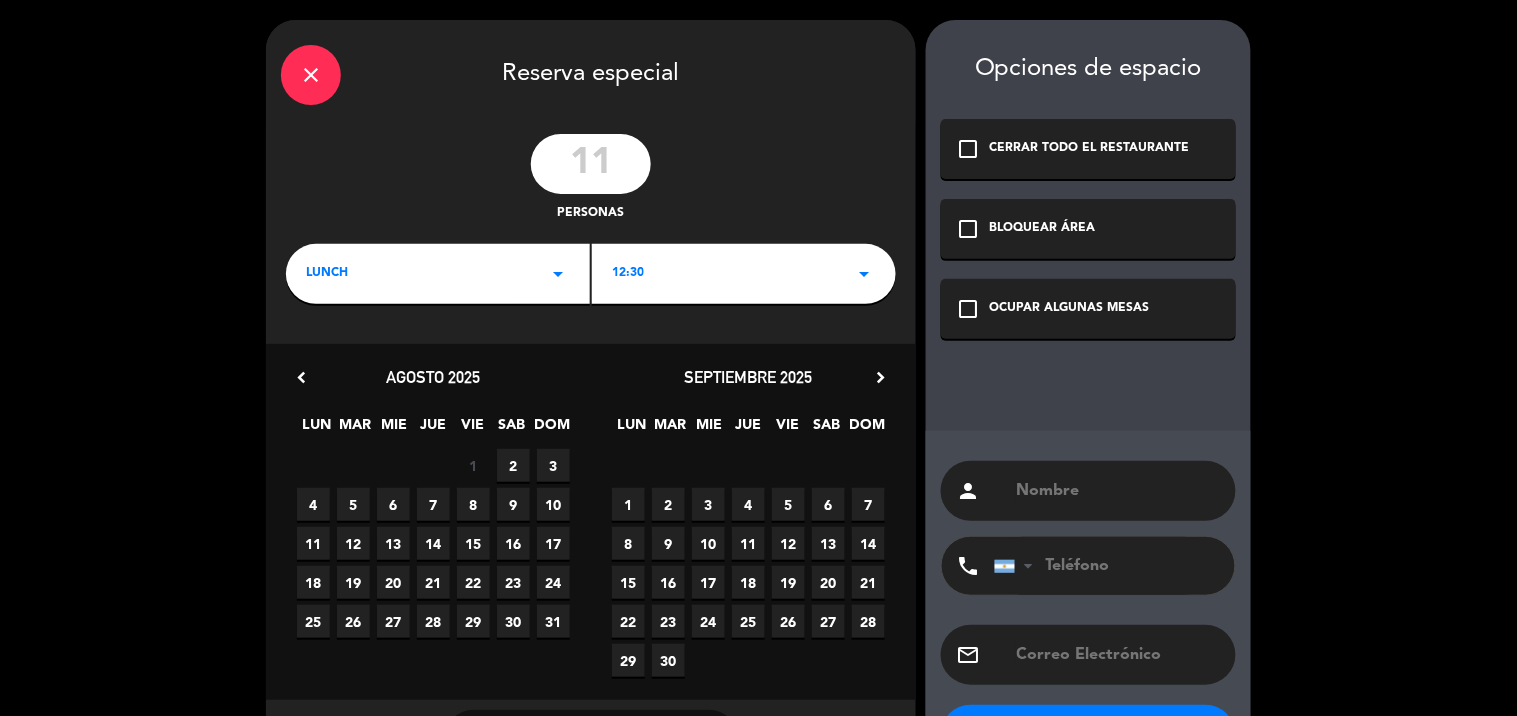 click on "check_box_outline_blank" 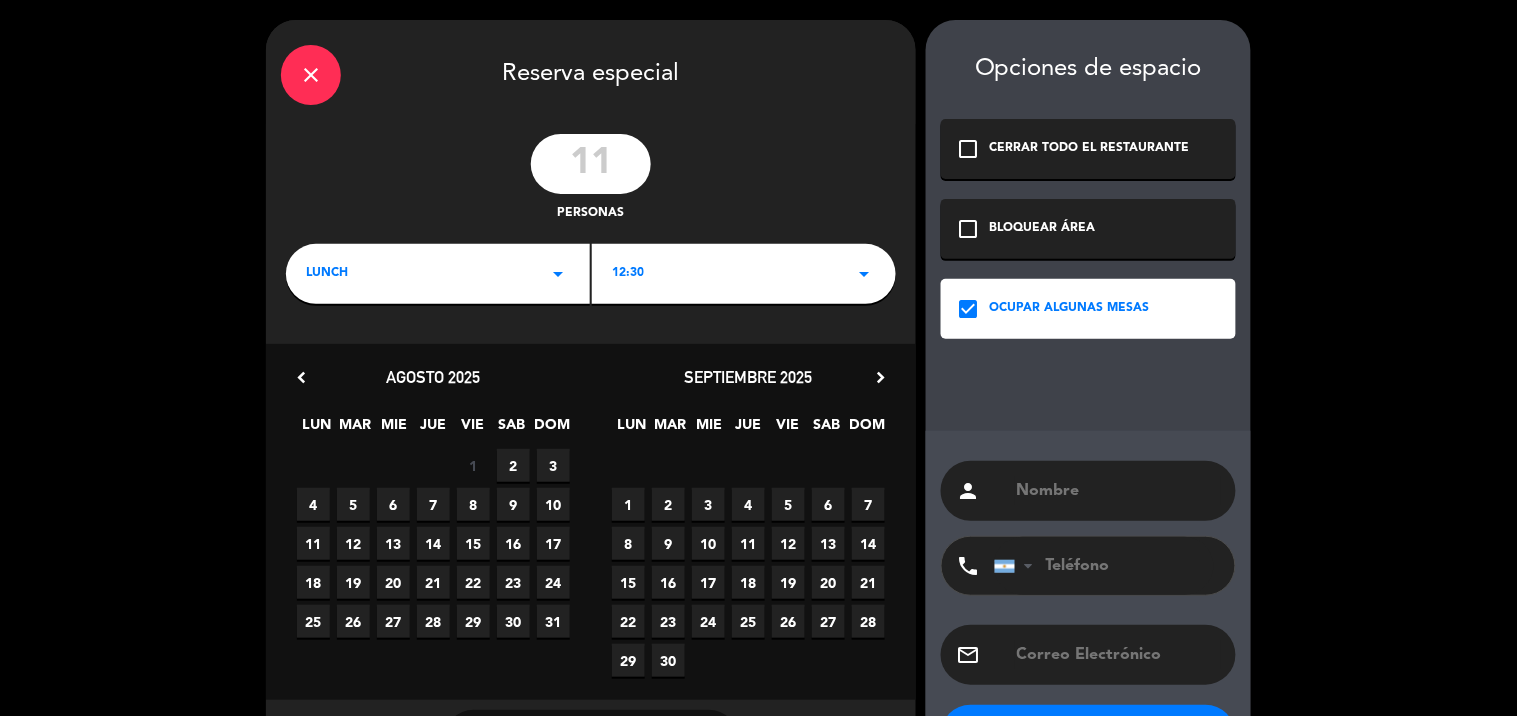 click at bounding box center [1118, 491] 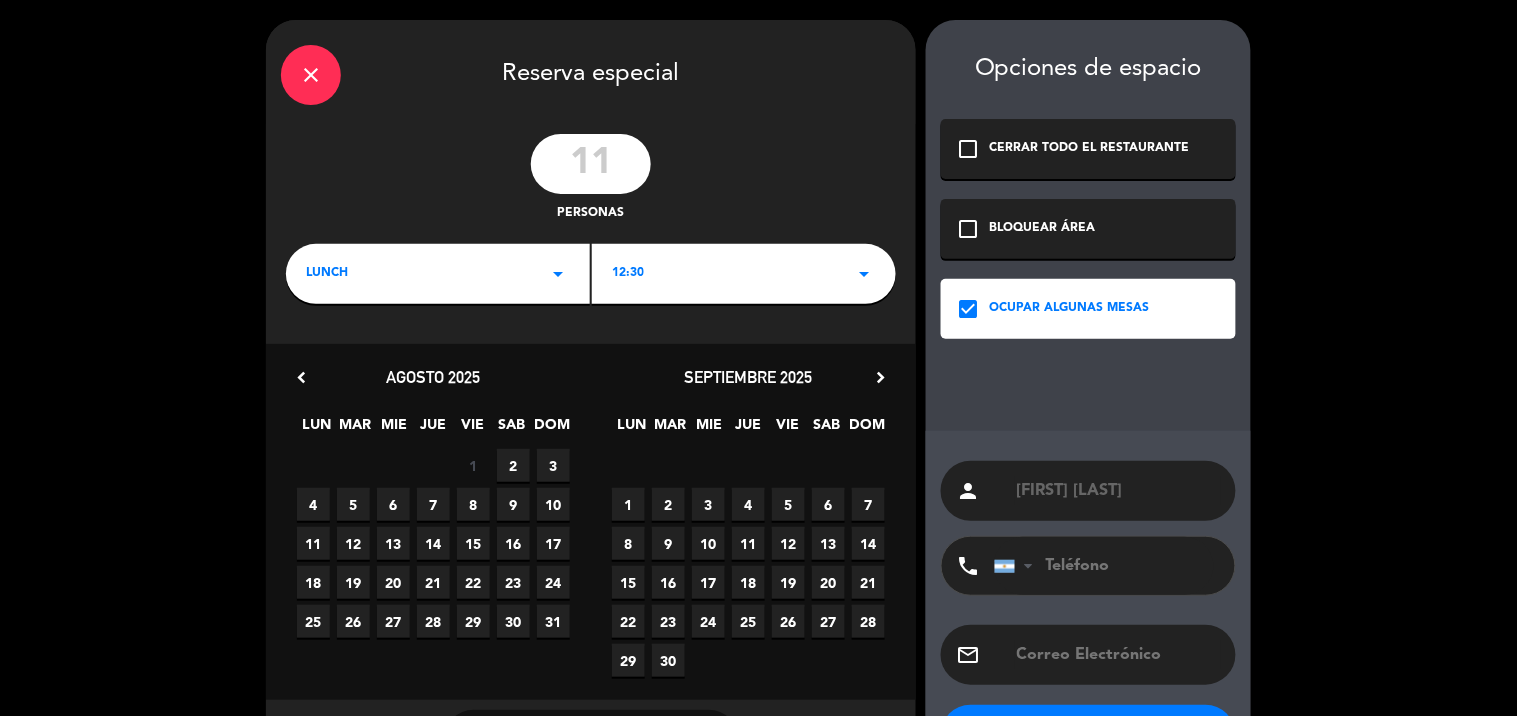 type on "[FIRST] [LAST]" 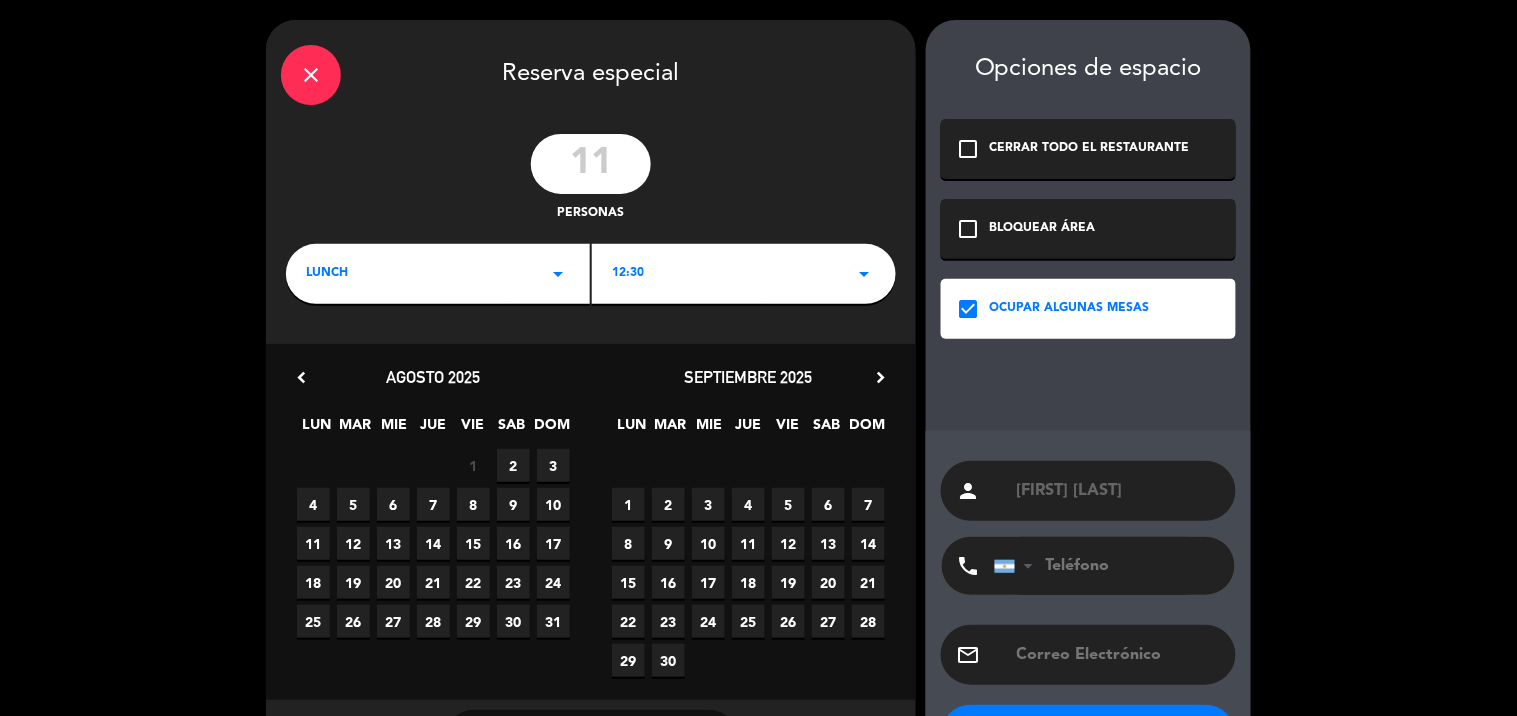 click at bounding box center (1104, 566) 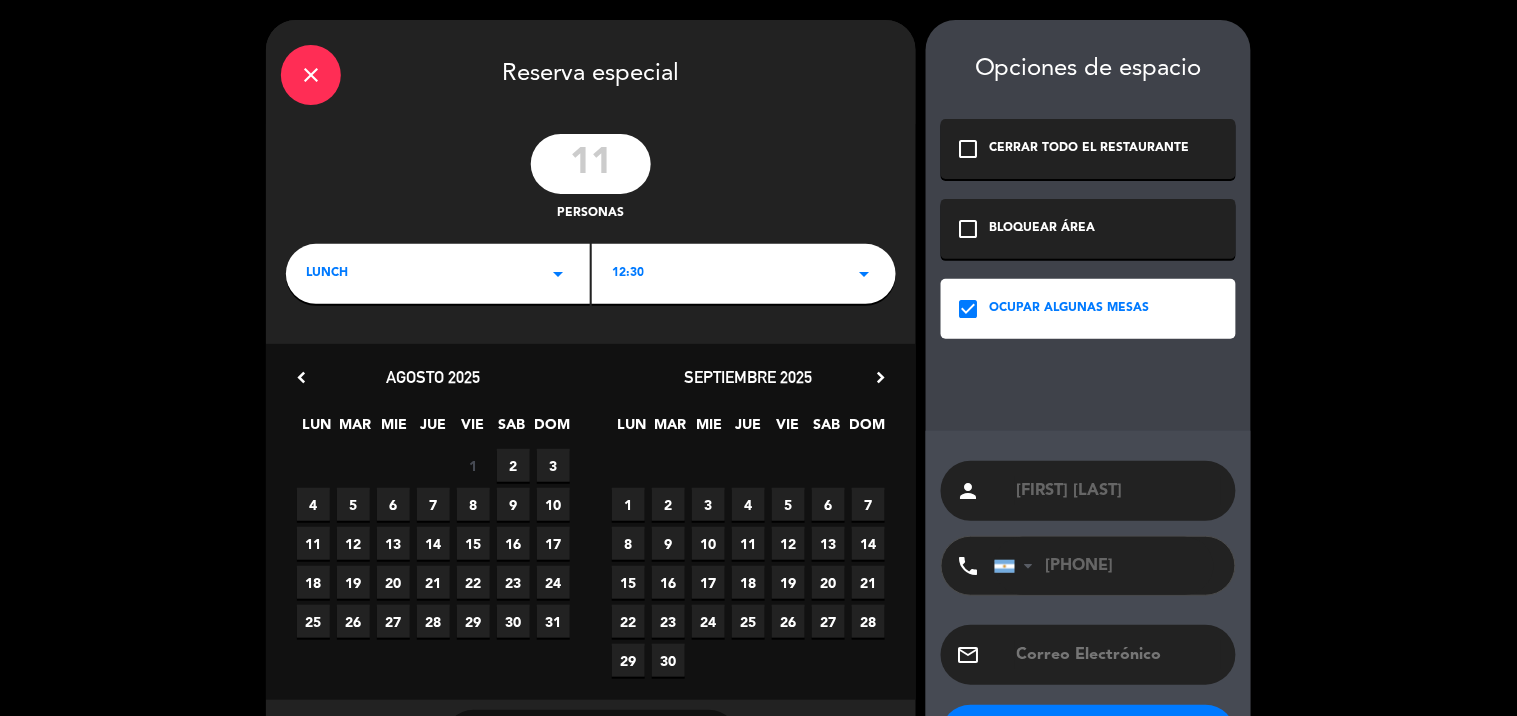 type on "[PHONE]" 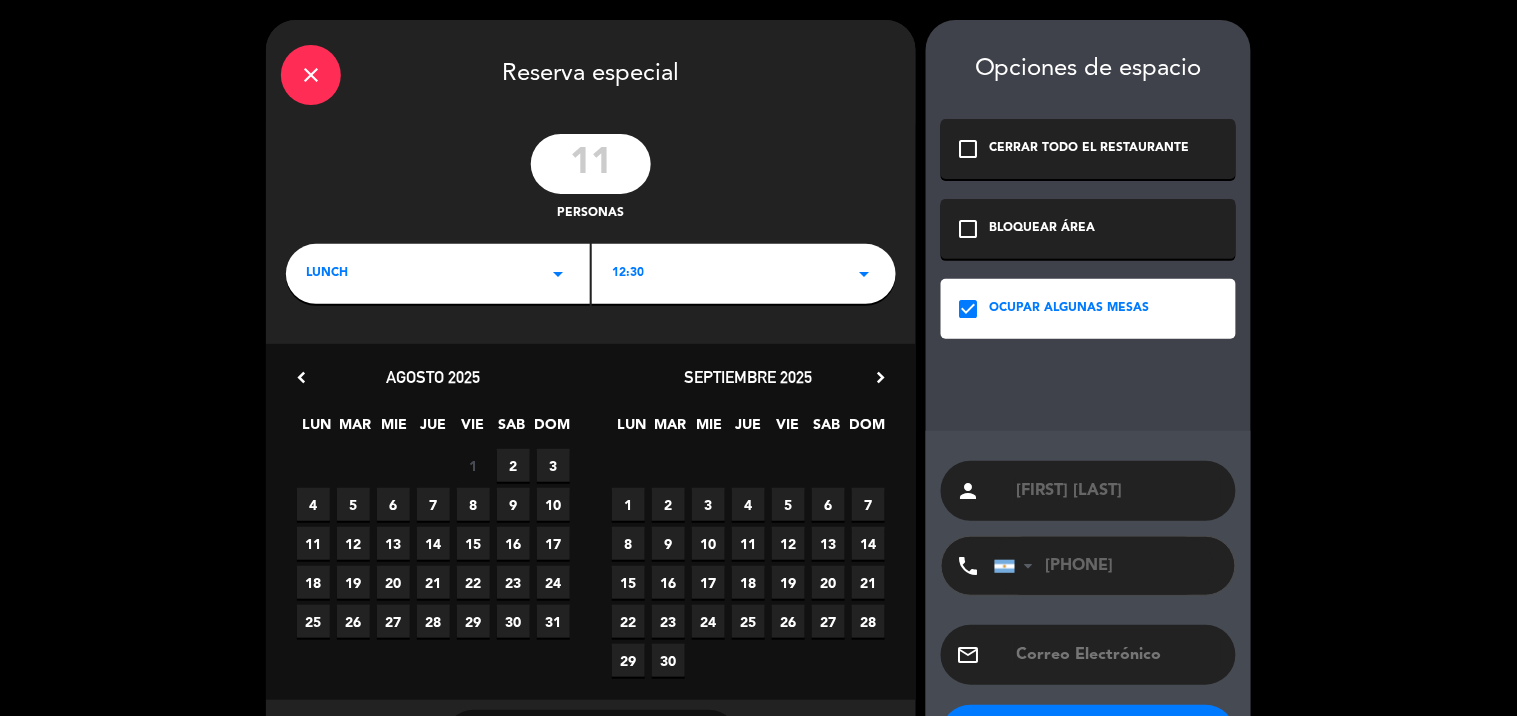 click on "2" at bounding box center [513, 465] 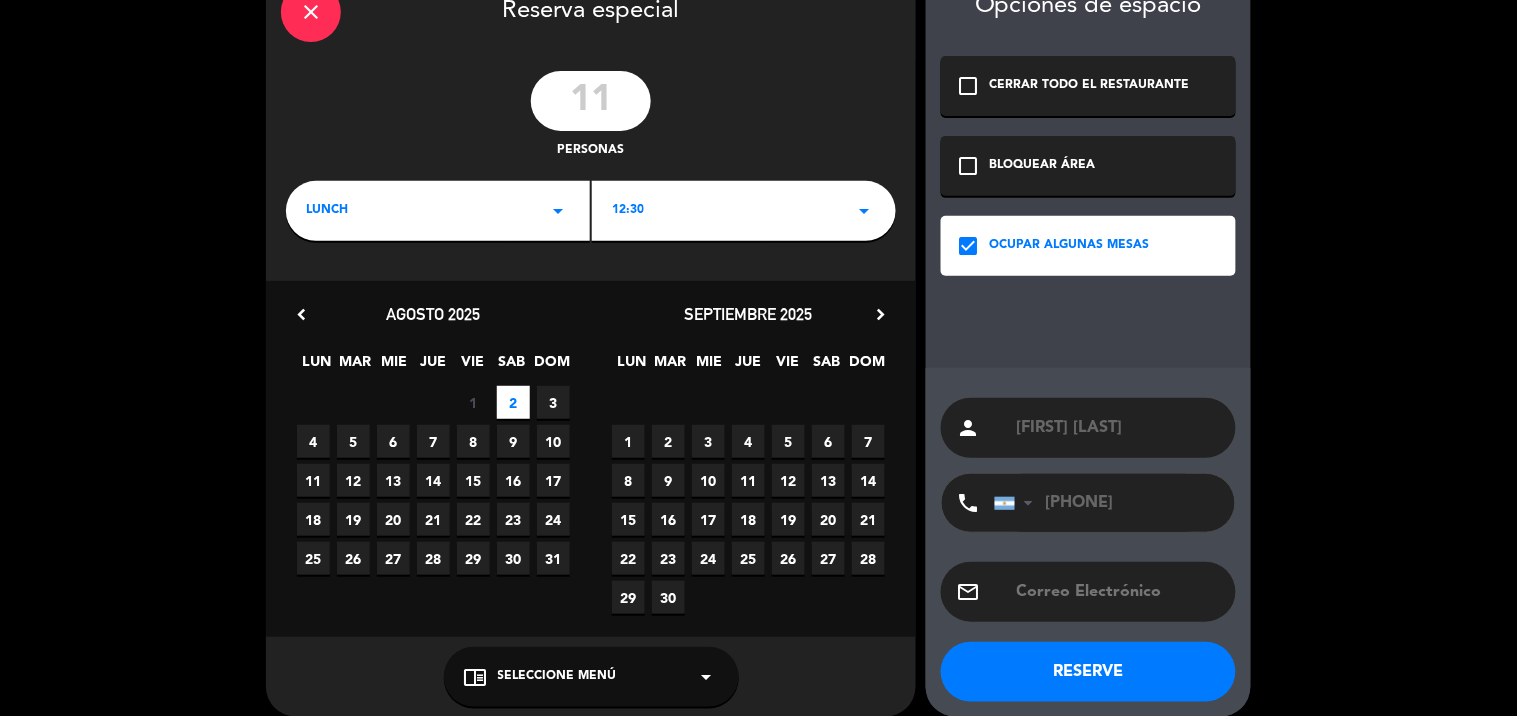 scroll, scrollTop: 82, scrollLeft: 0, axis: vertical 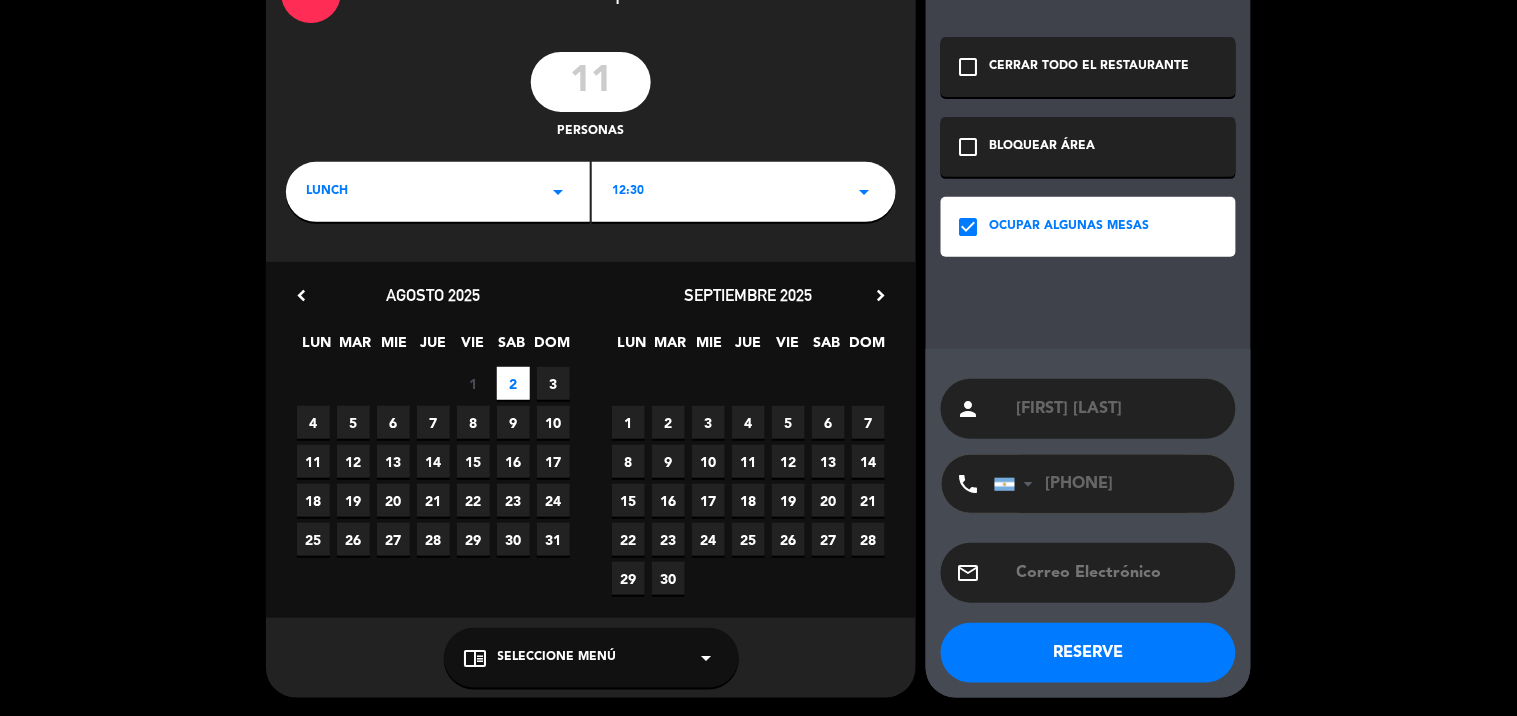 click on "arrow_drop_down" 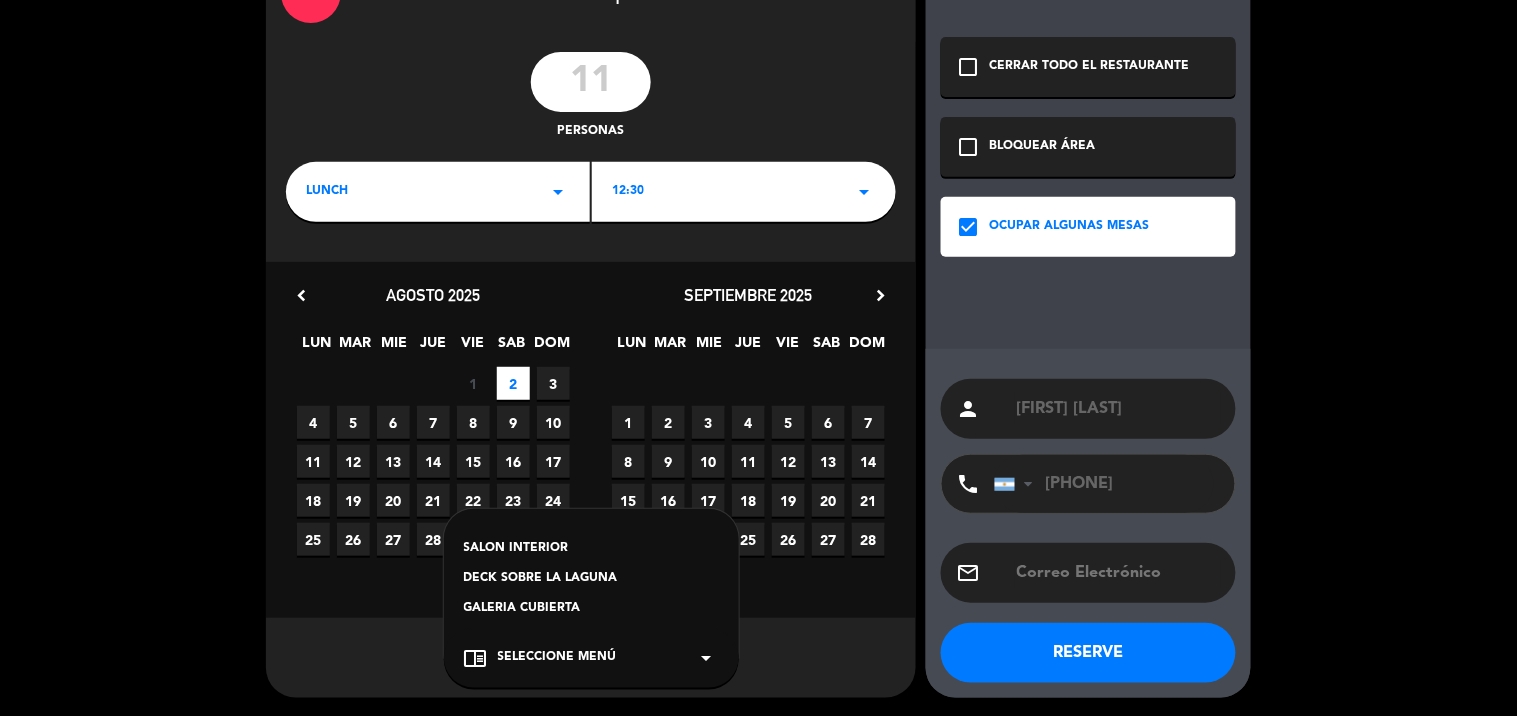 click on "GALERIA CUBIERTA" 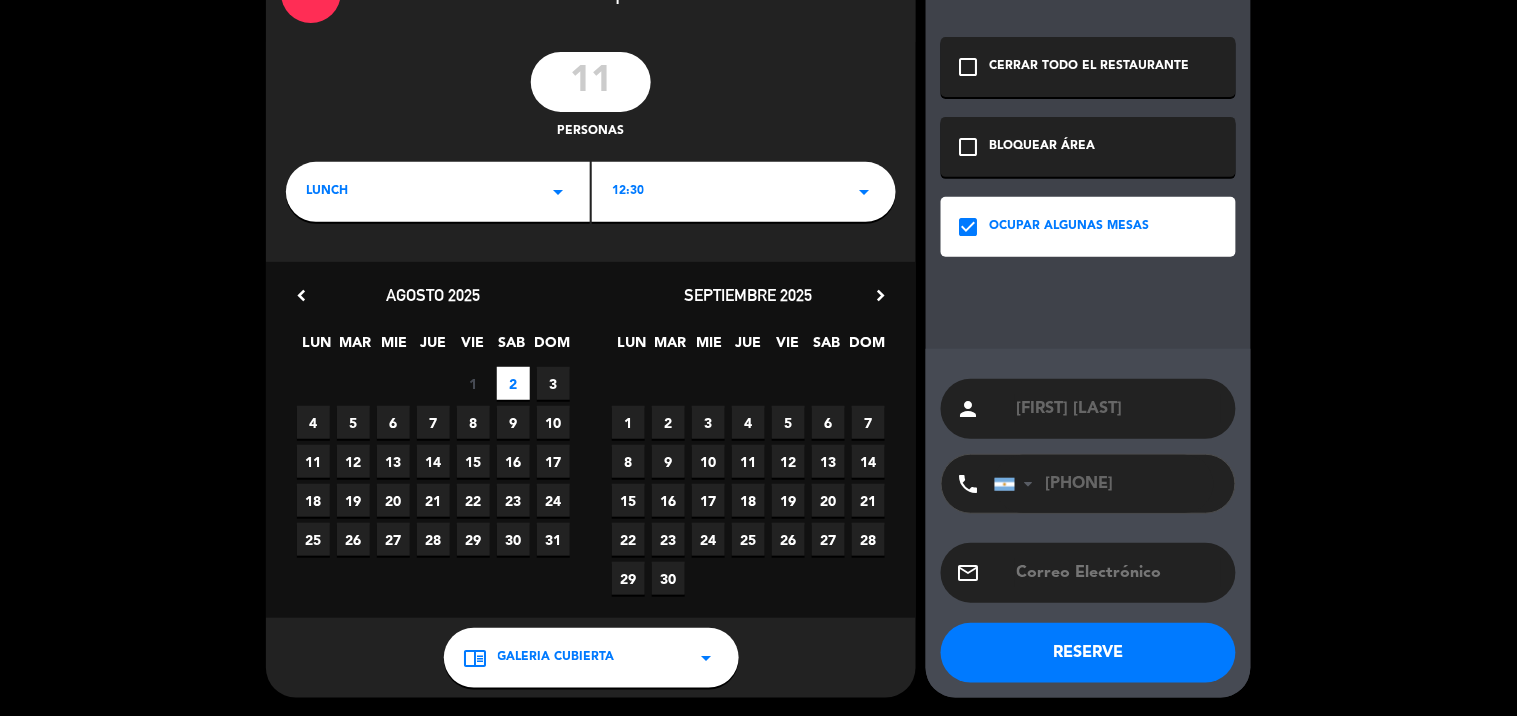 click on "RESERVE" 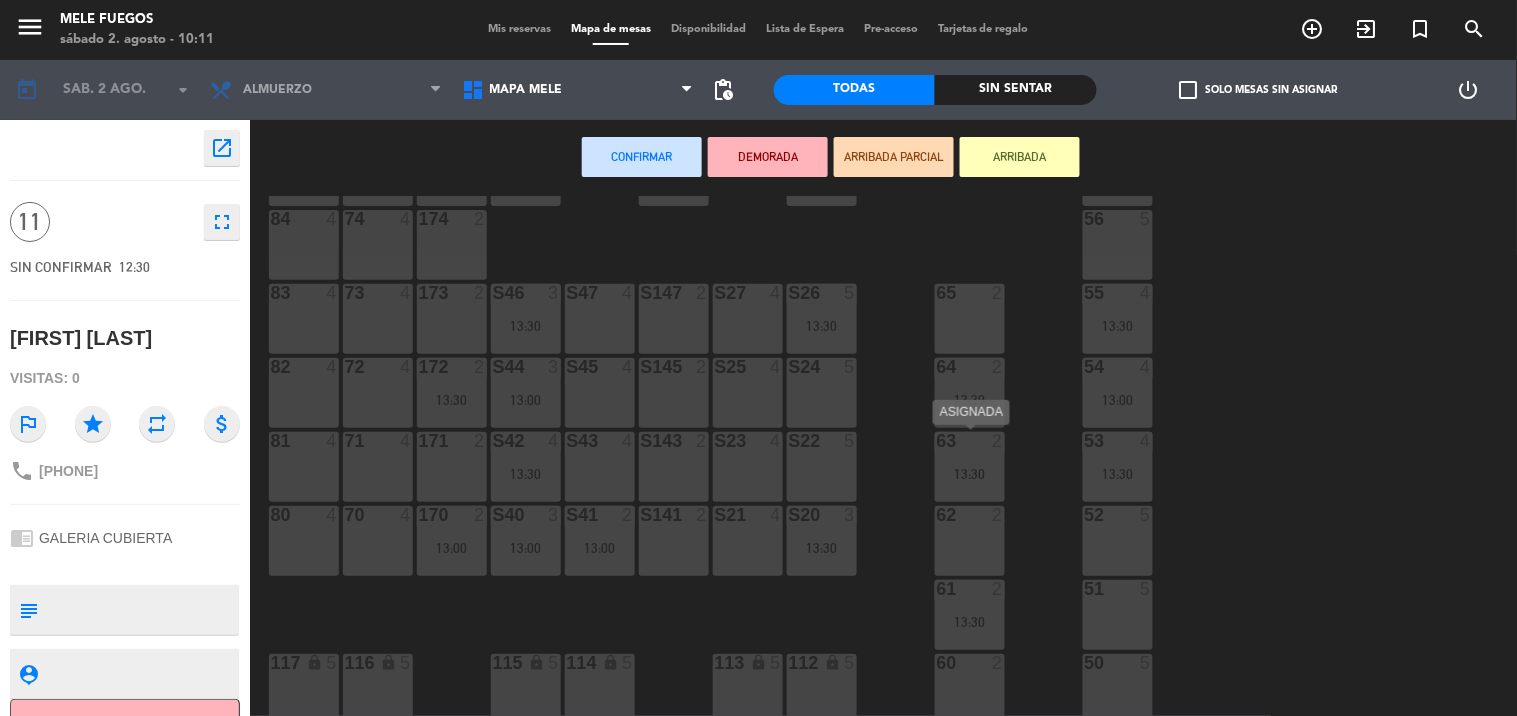 scroll, scrollTop: 250, scrollLeft: 0, axis: vertical 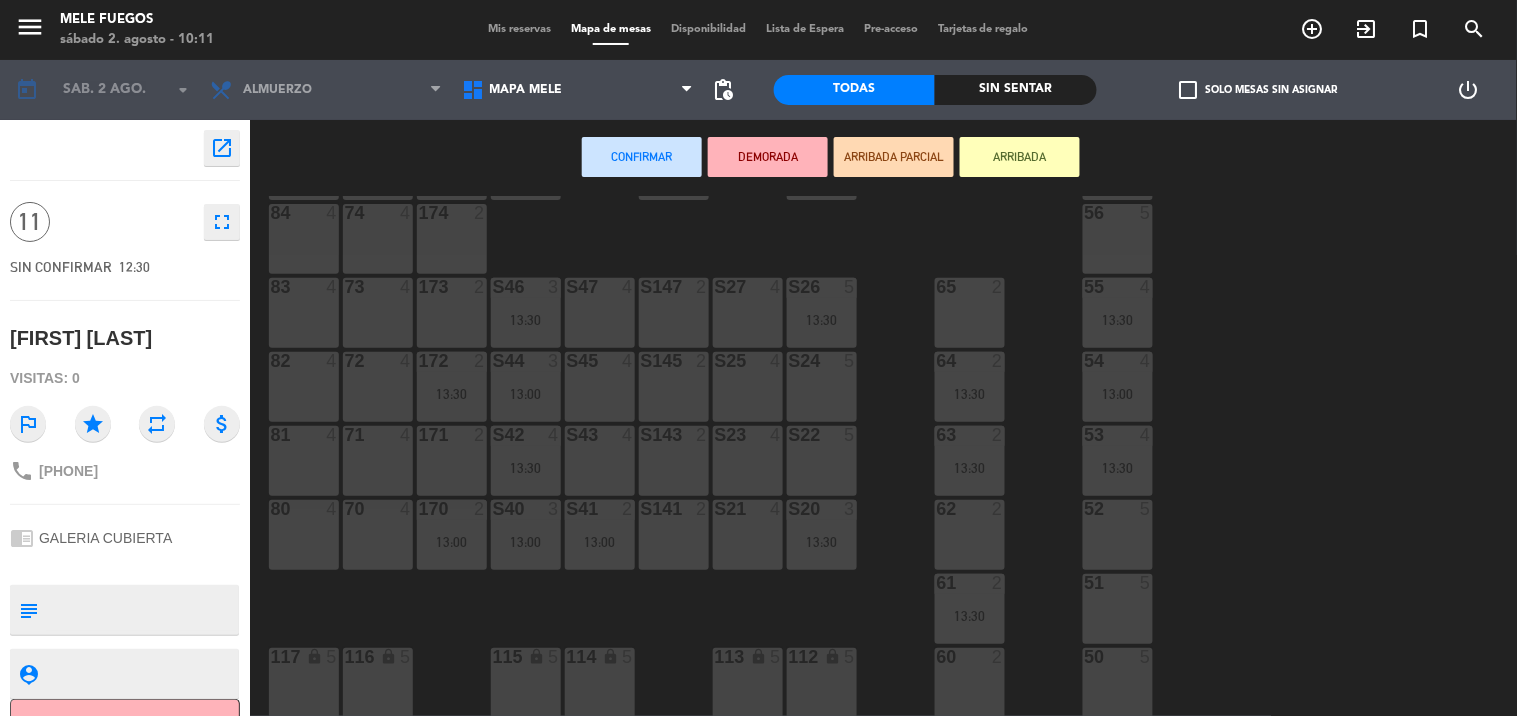 click on "50  5" at bounding box center [1118, 683] 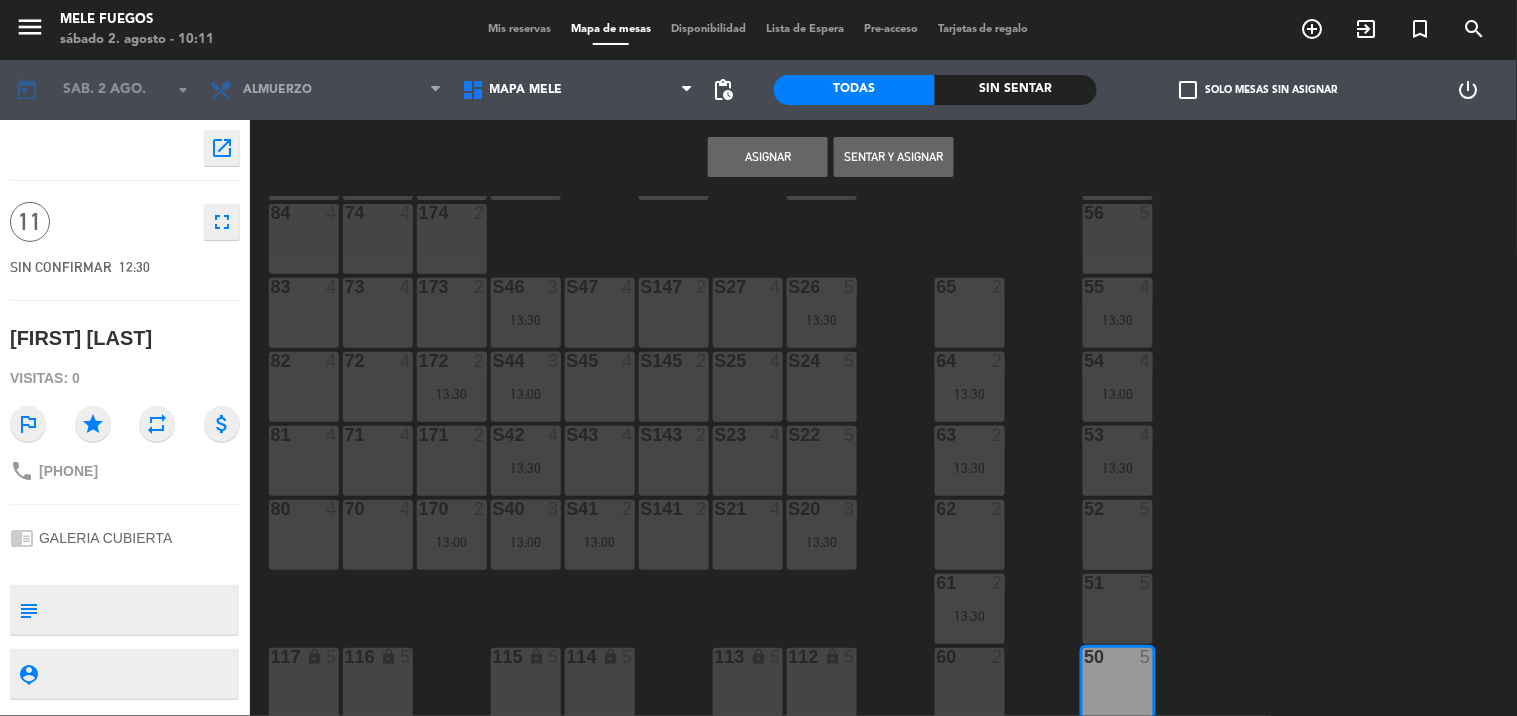 click on "[NUMBER] [NUMBER]" at bounding box center (1118, 609) 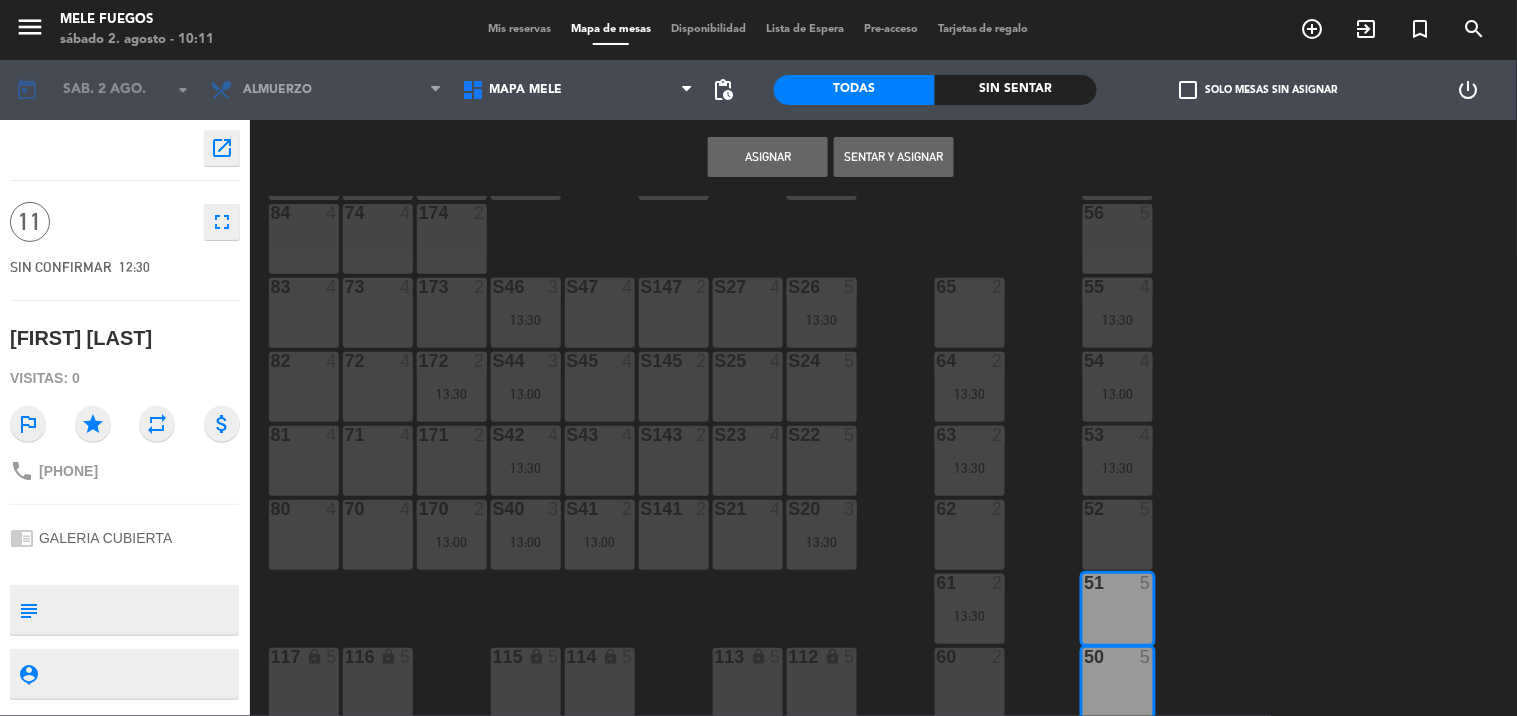 click on "60  2" at bounding box center (970, 683) 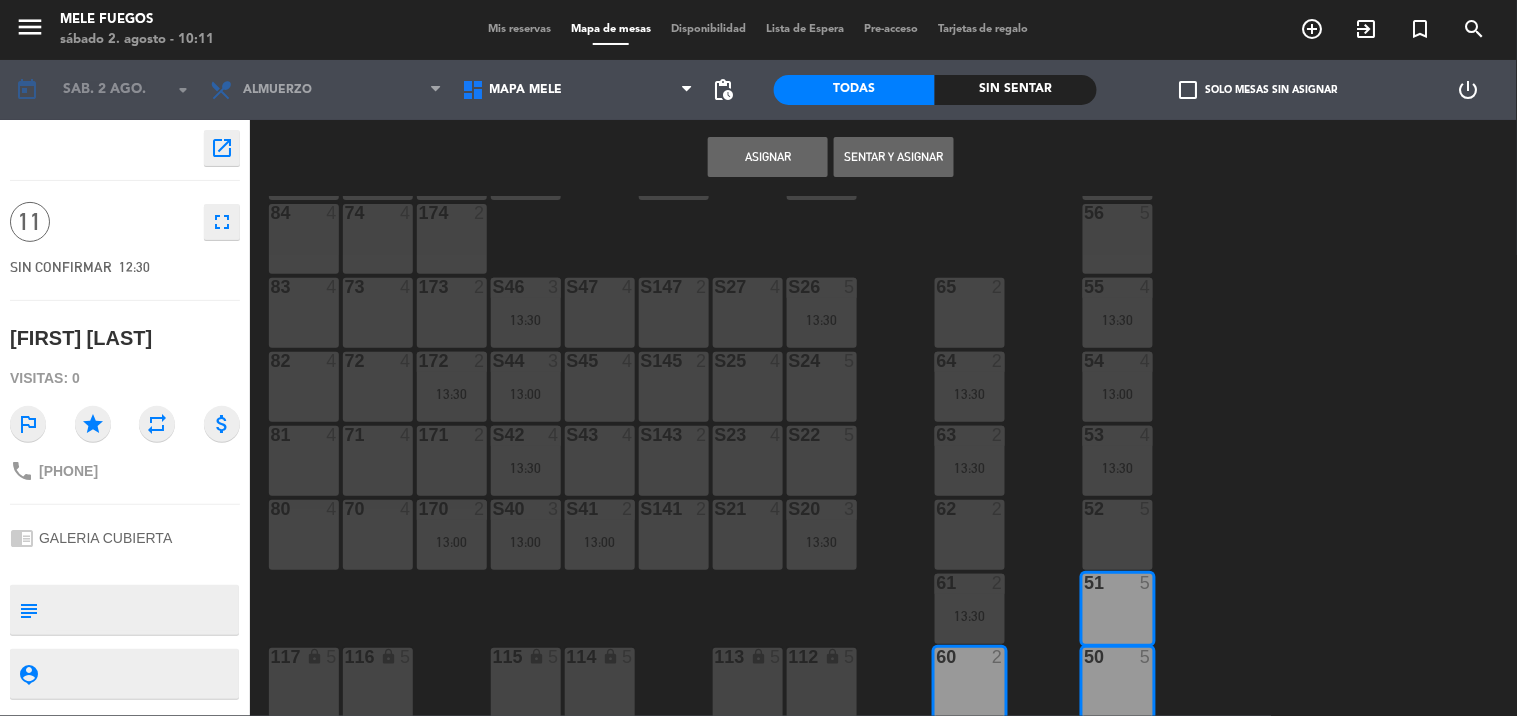 click on "Asignar" at bounding box center (768, 157) 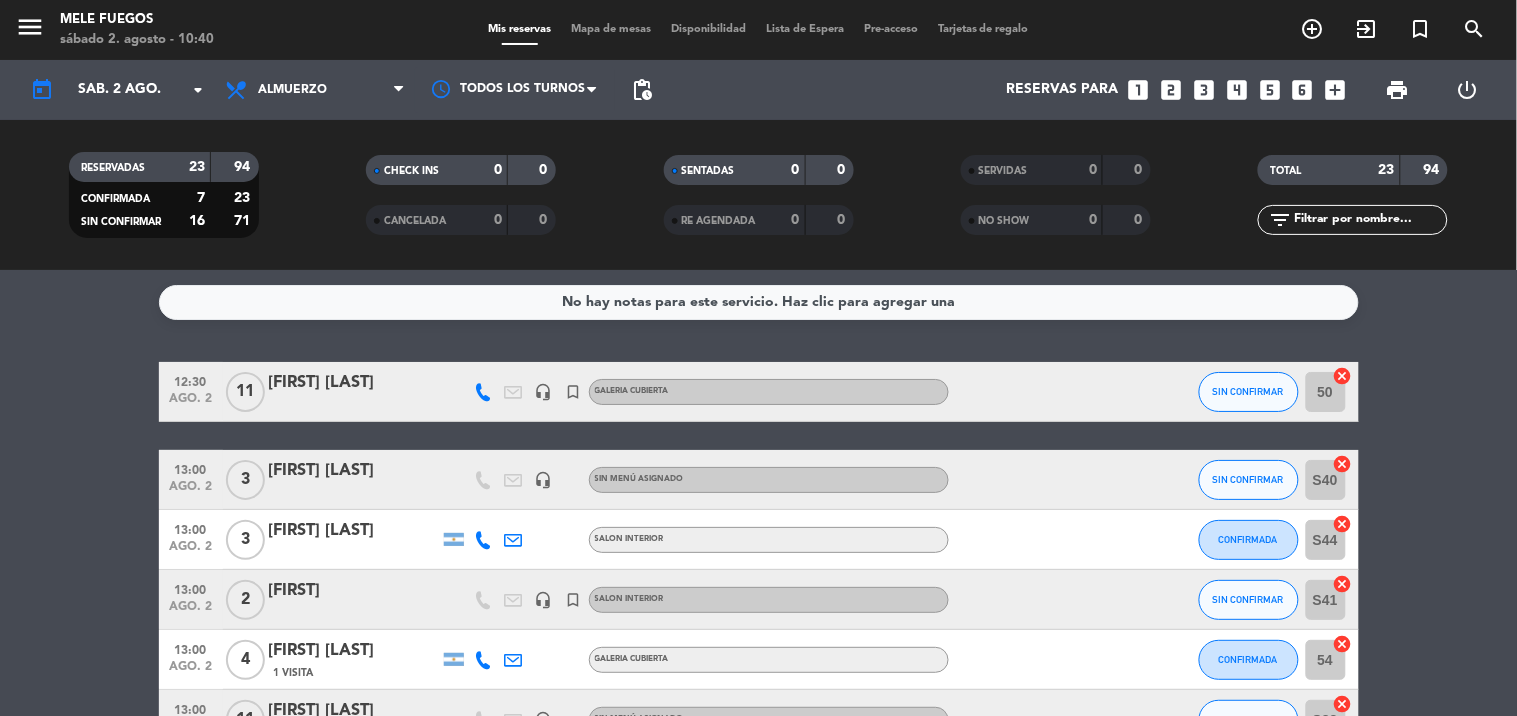 click on "looks_4" at bounding box center (1237, 90) 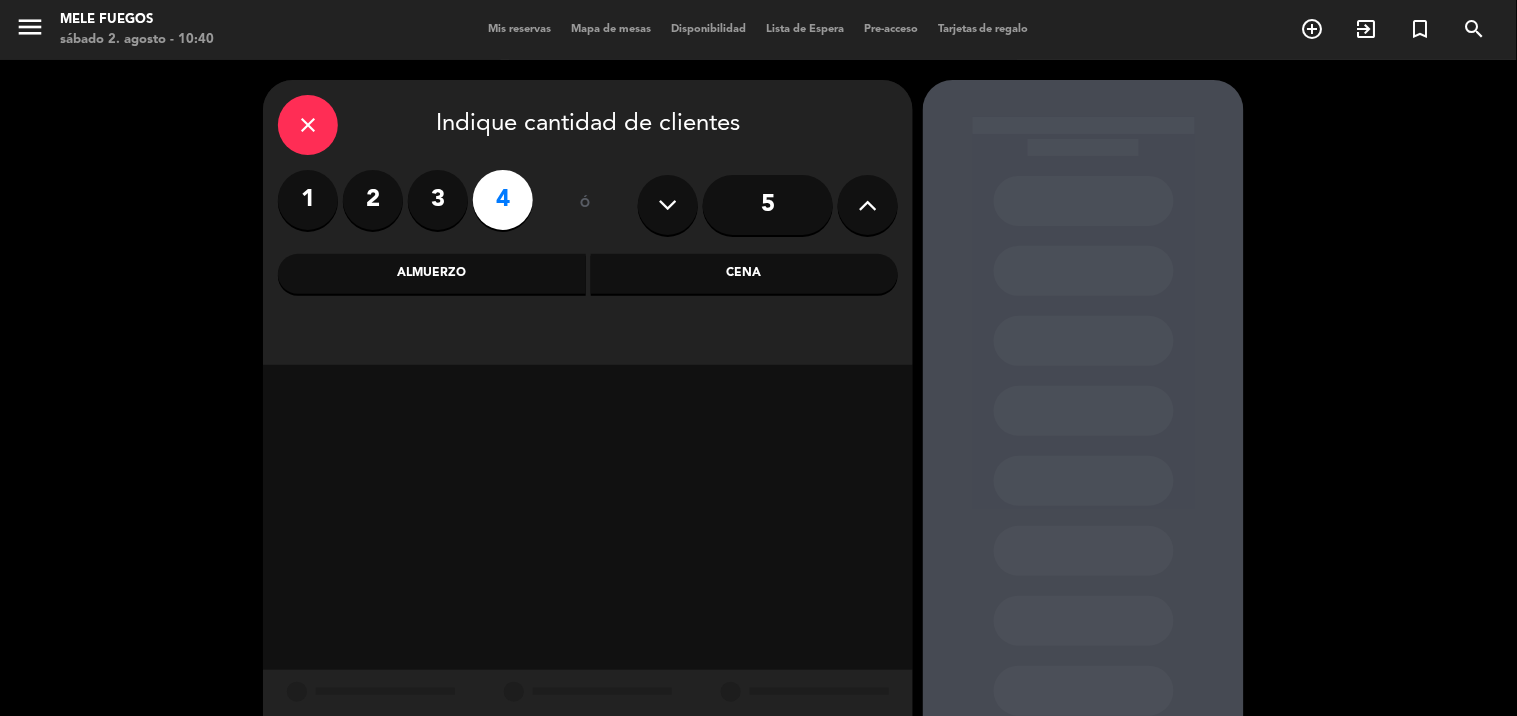 click on "Almuerzo" at bounding box center (432, 274) 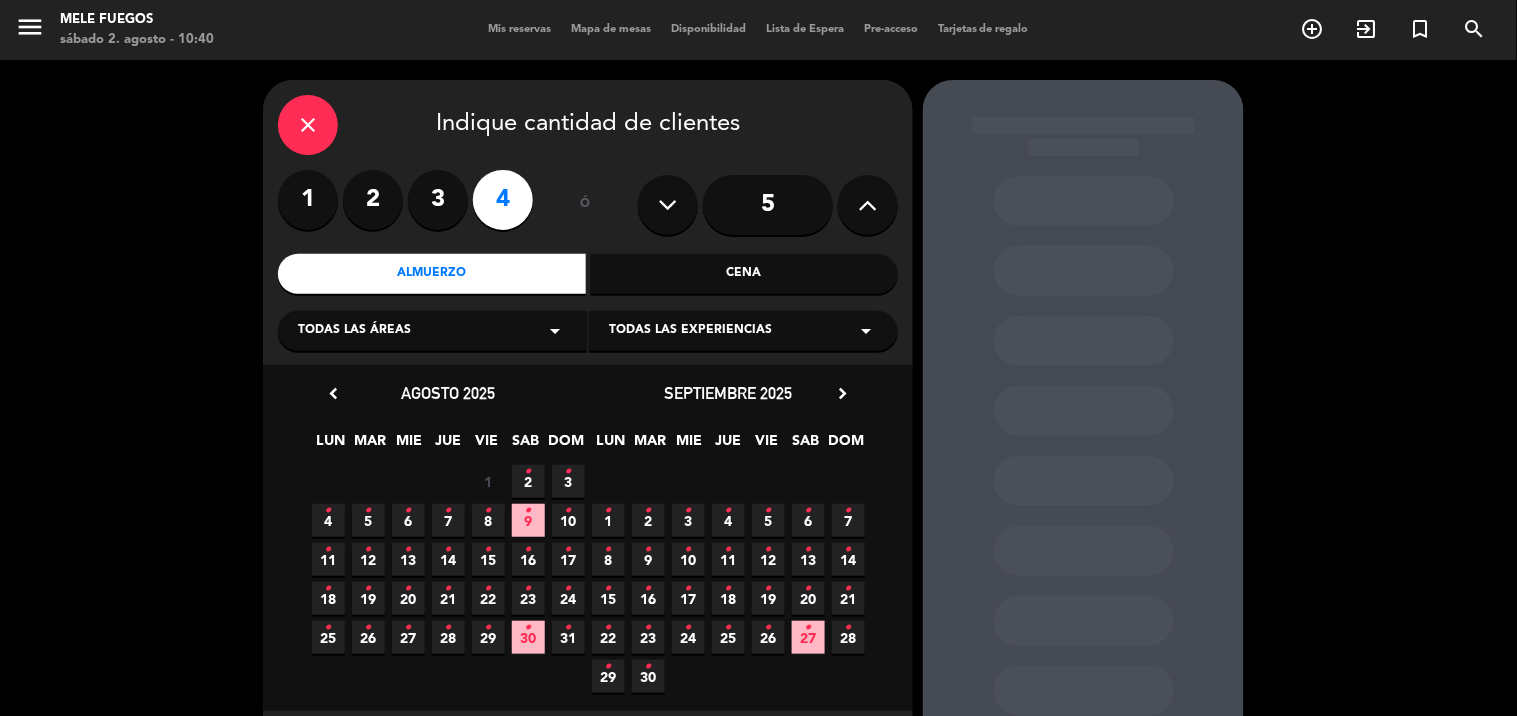 click on "•" at bounding box center [528, 472] 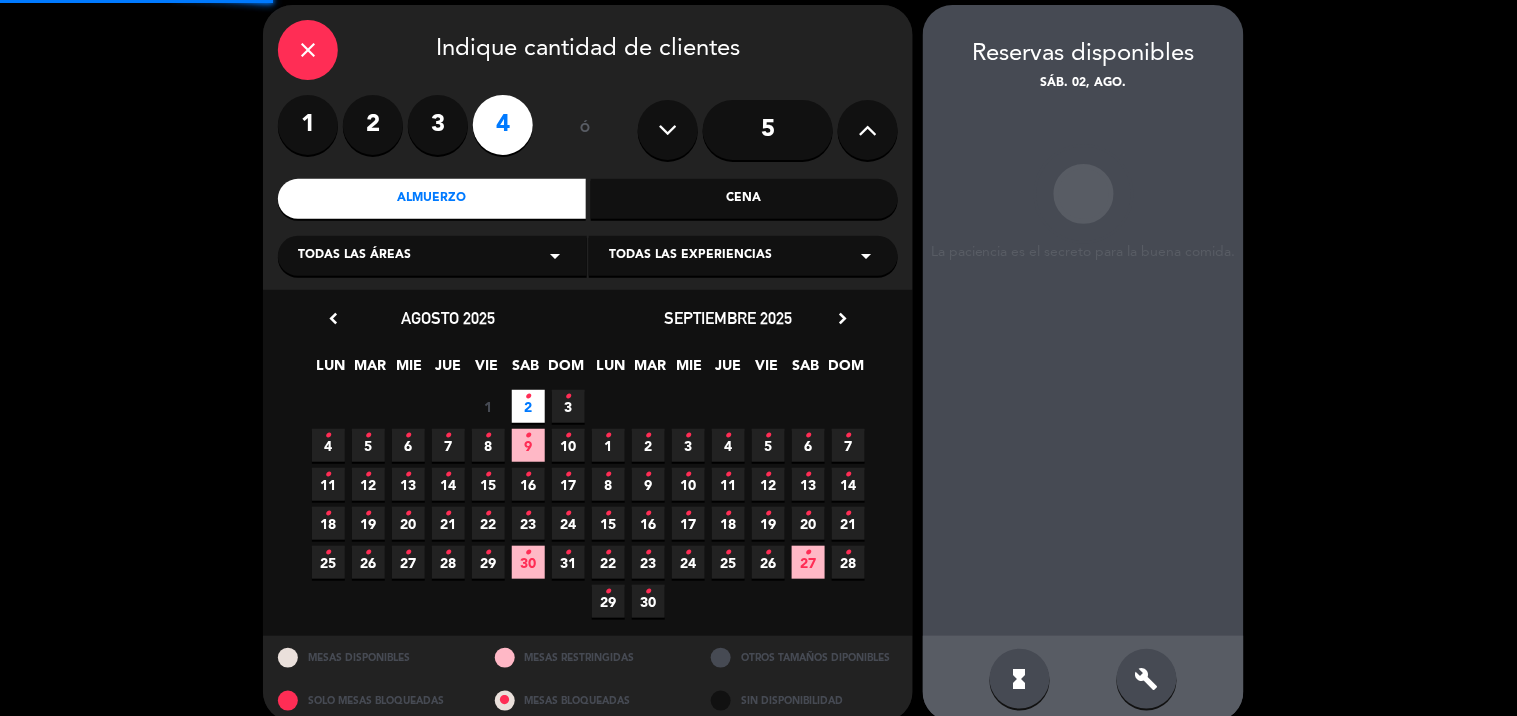 scroll, scrollTop: 80, scrollLeft: 0, axis: vertical 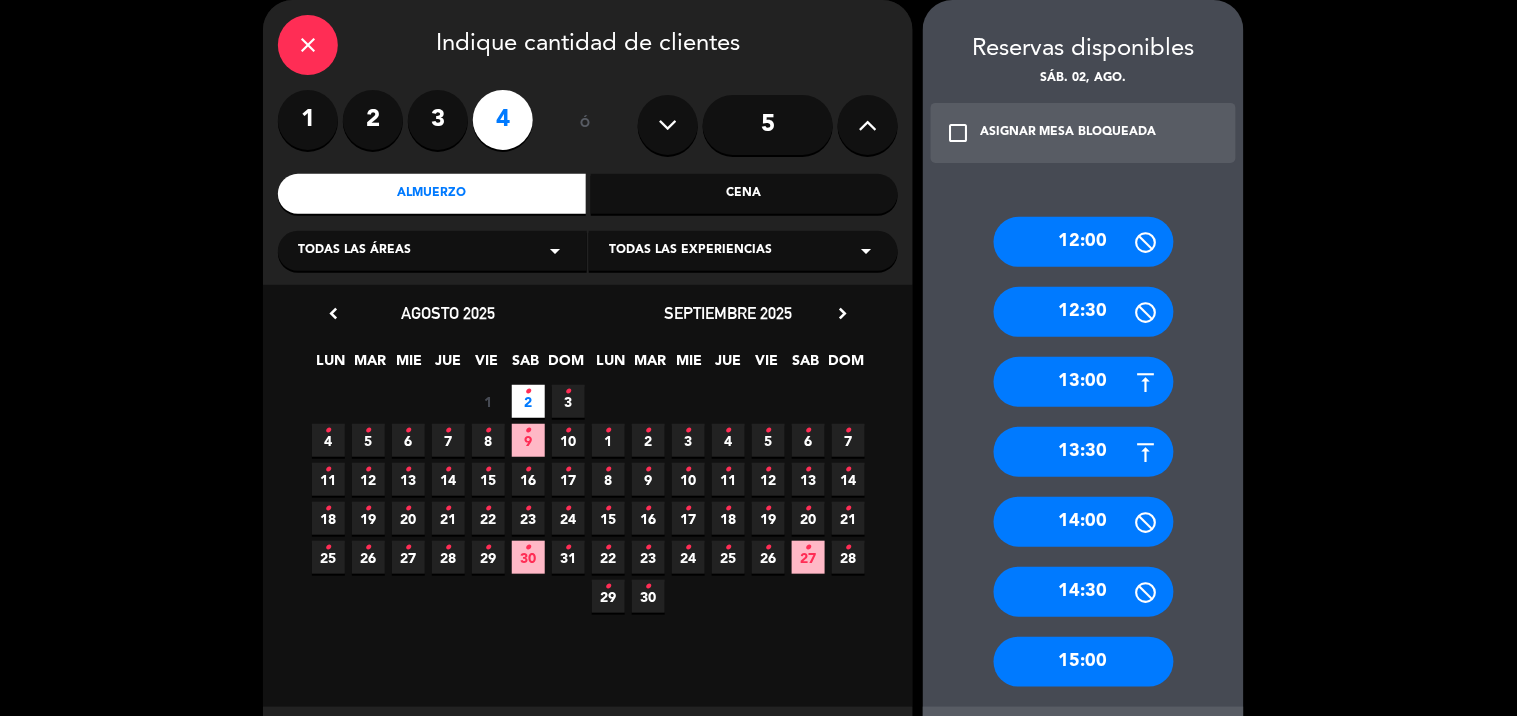click on "14:00" at bounding box center [1084, 522] 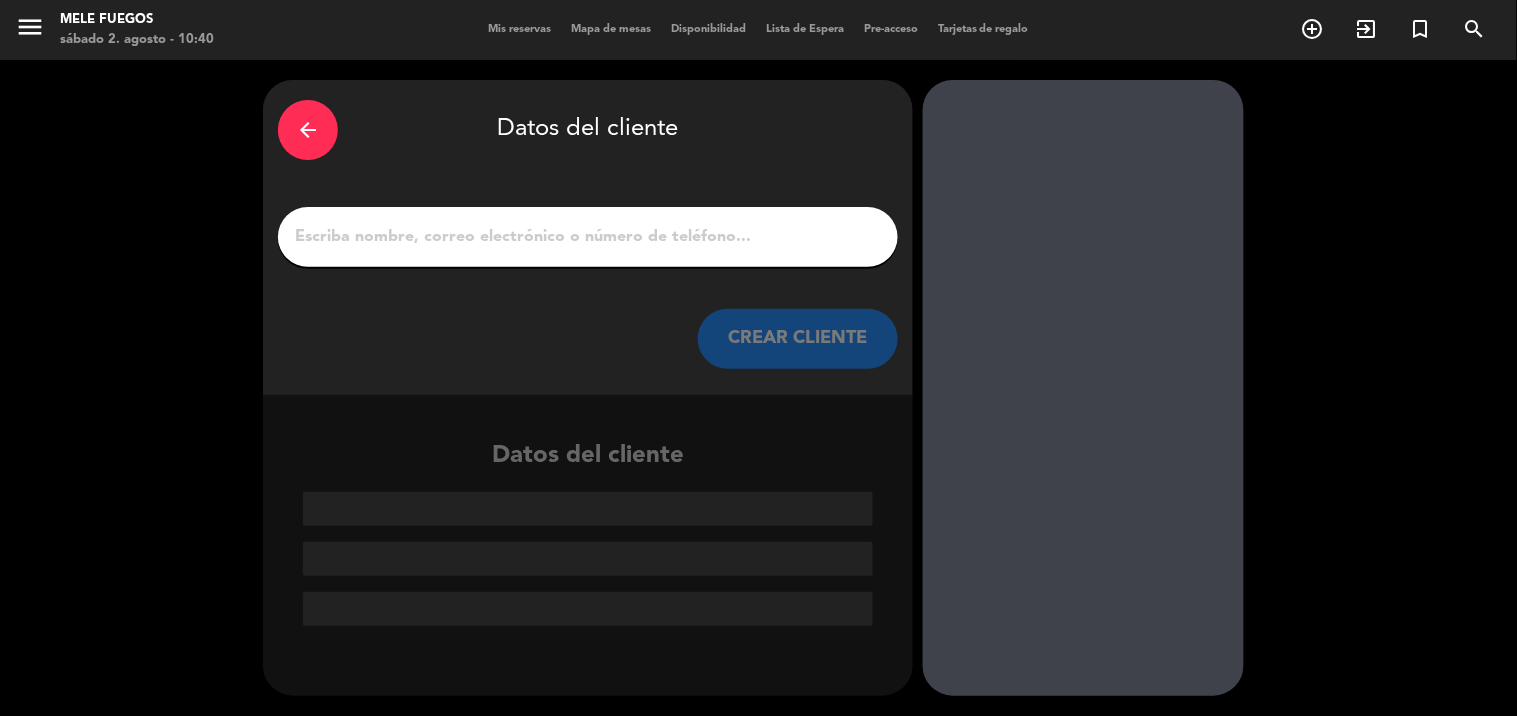 scroll, scrollTop: 0, scrollLeft: 0, axis: both 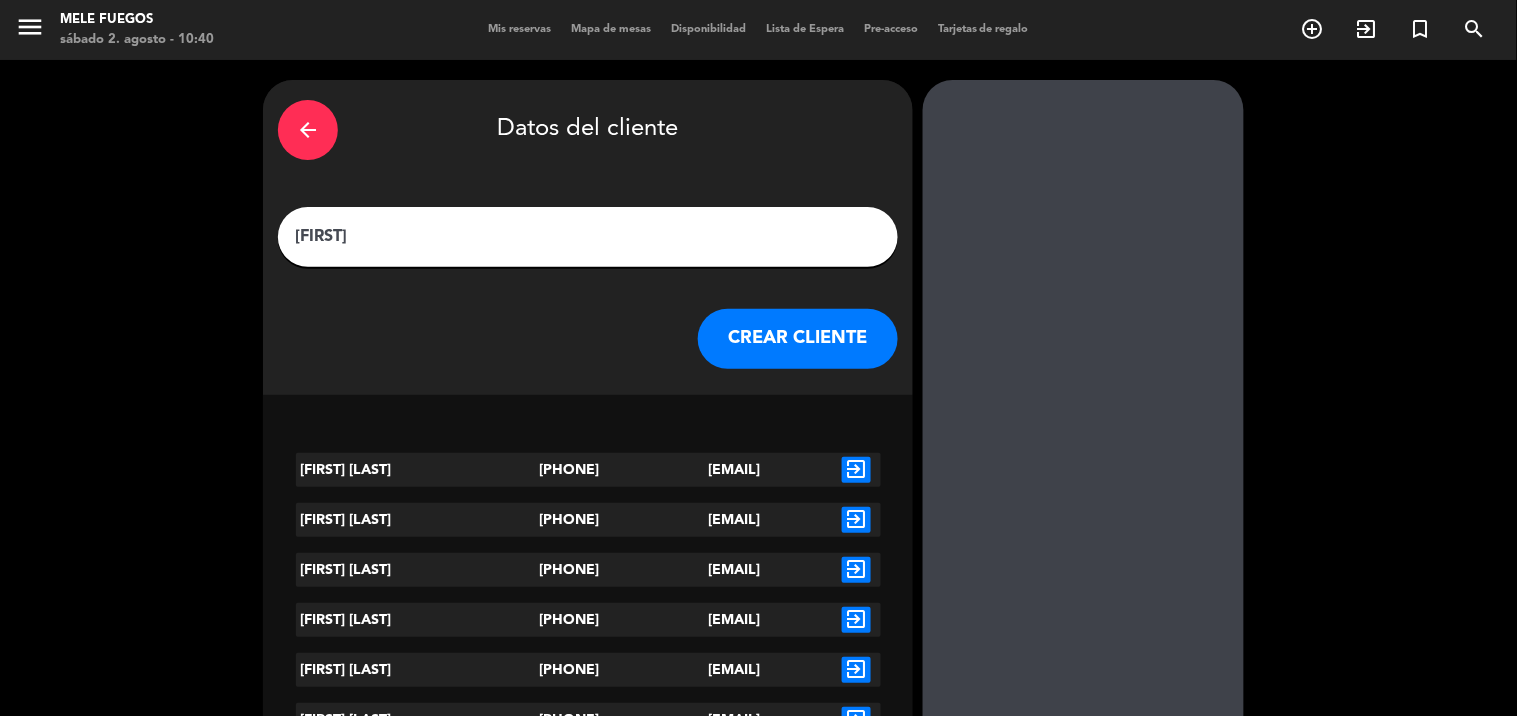 type on "[FIRST]" 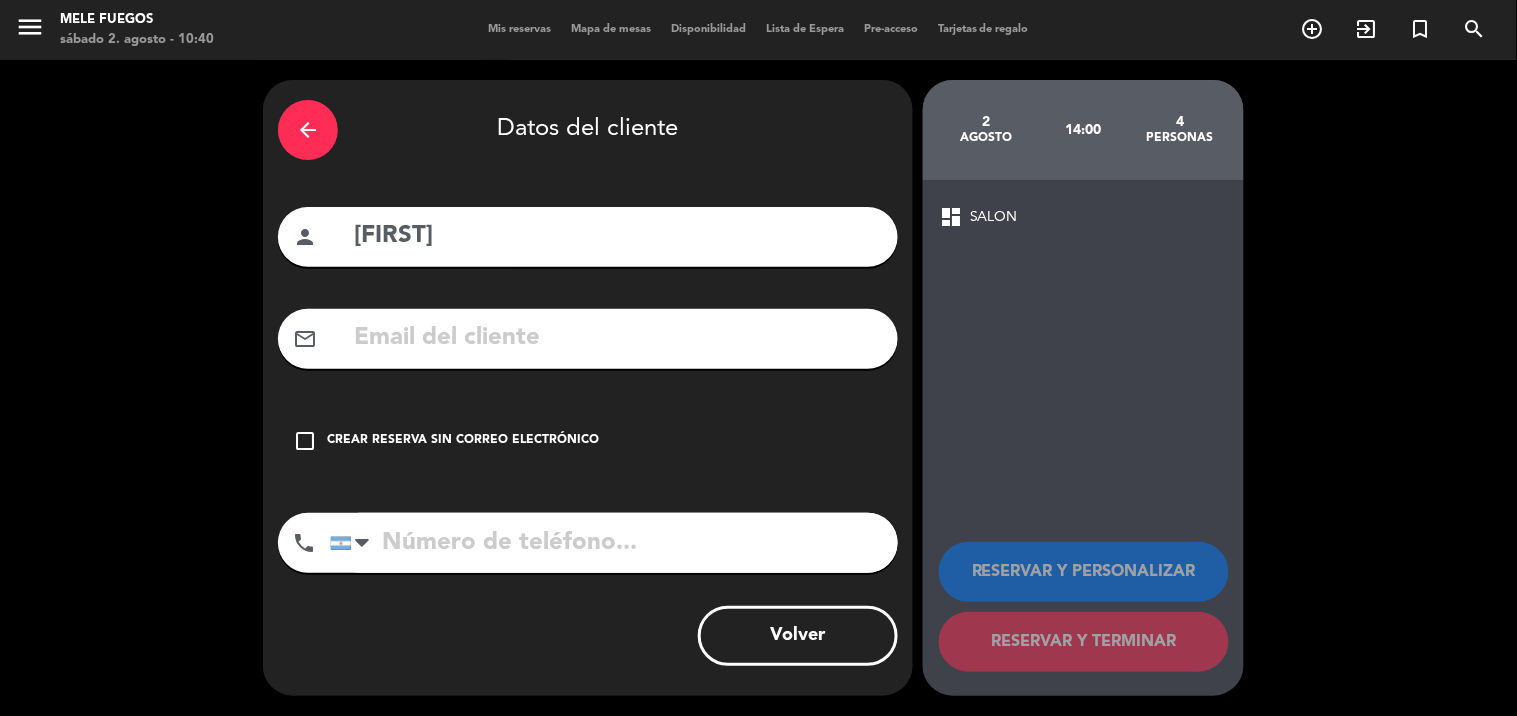 click on "Crear reserva sin correo electrónico" at bounding box center (463, 441) 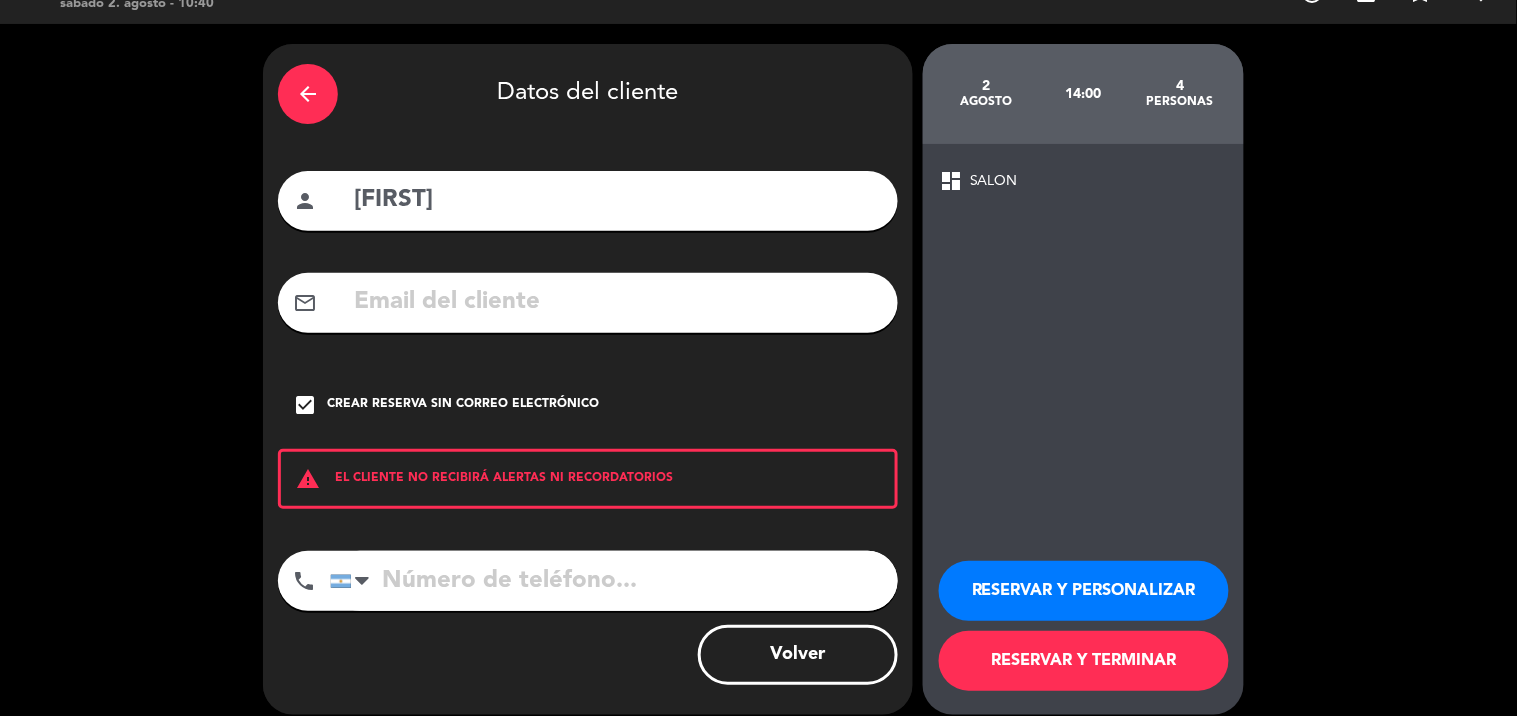 scroll, scrollTop: 54, scrollLeft: 0, axis: vertical 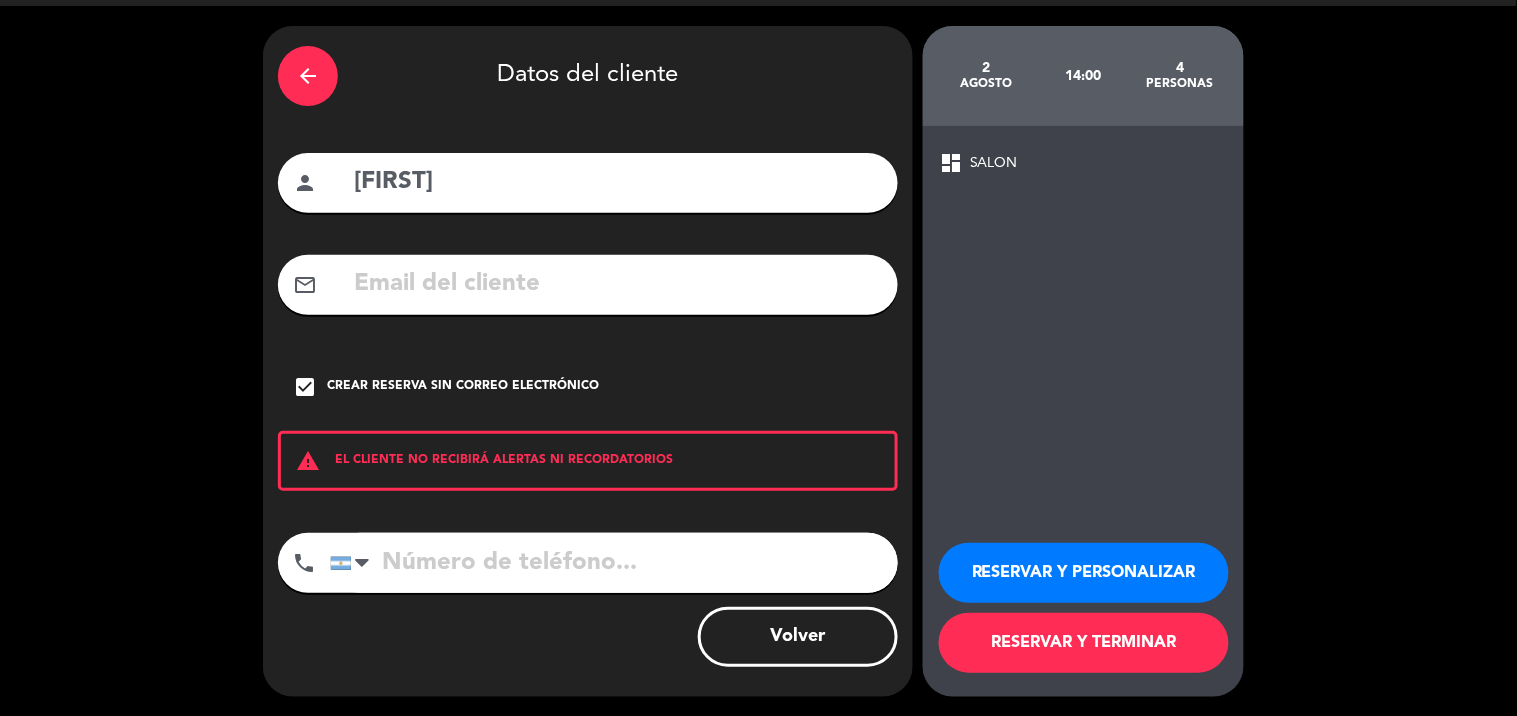 click on "RESERVAR Y PERSONALIZAR" at bounding box center (1084, 573) 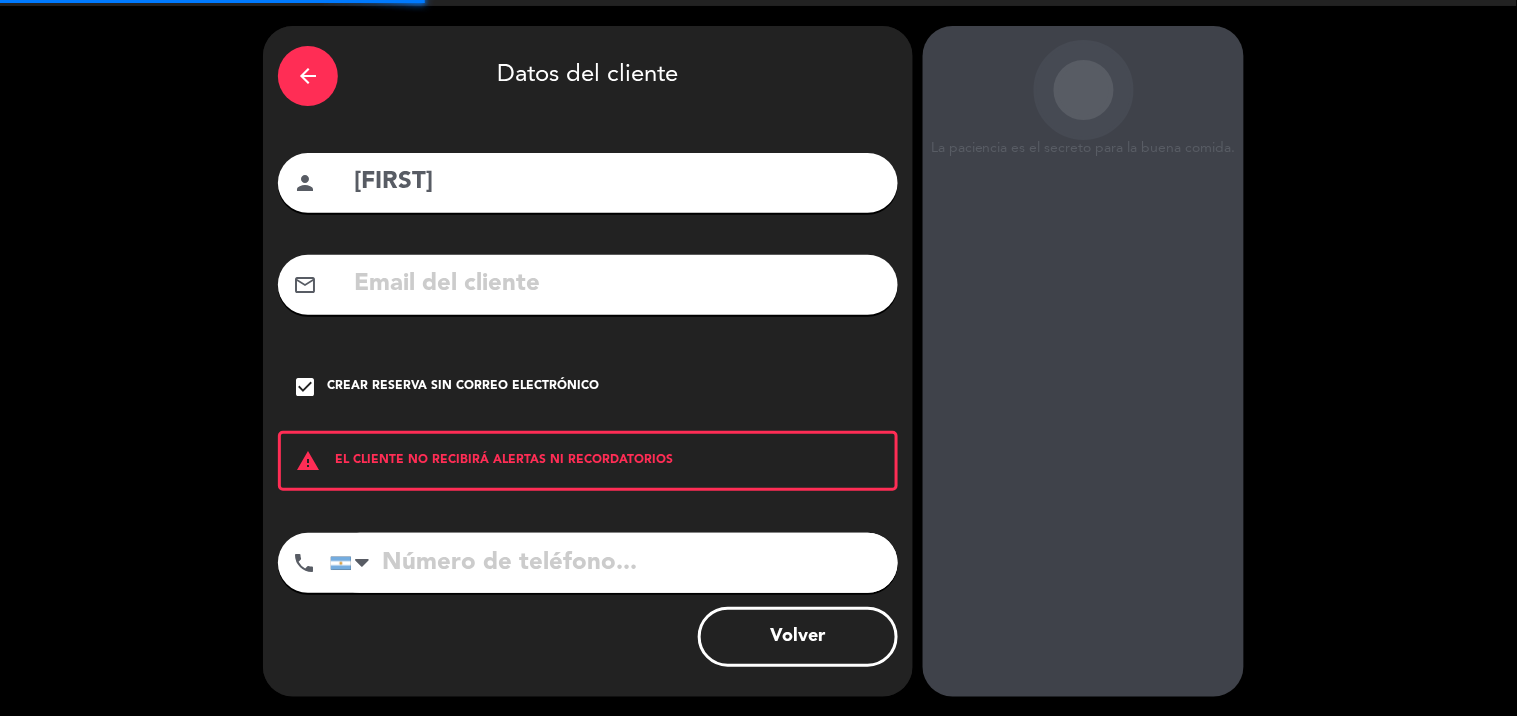 scroll, scrollTop: 80, scrollLeft: 0, axis: vertical 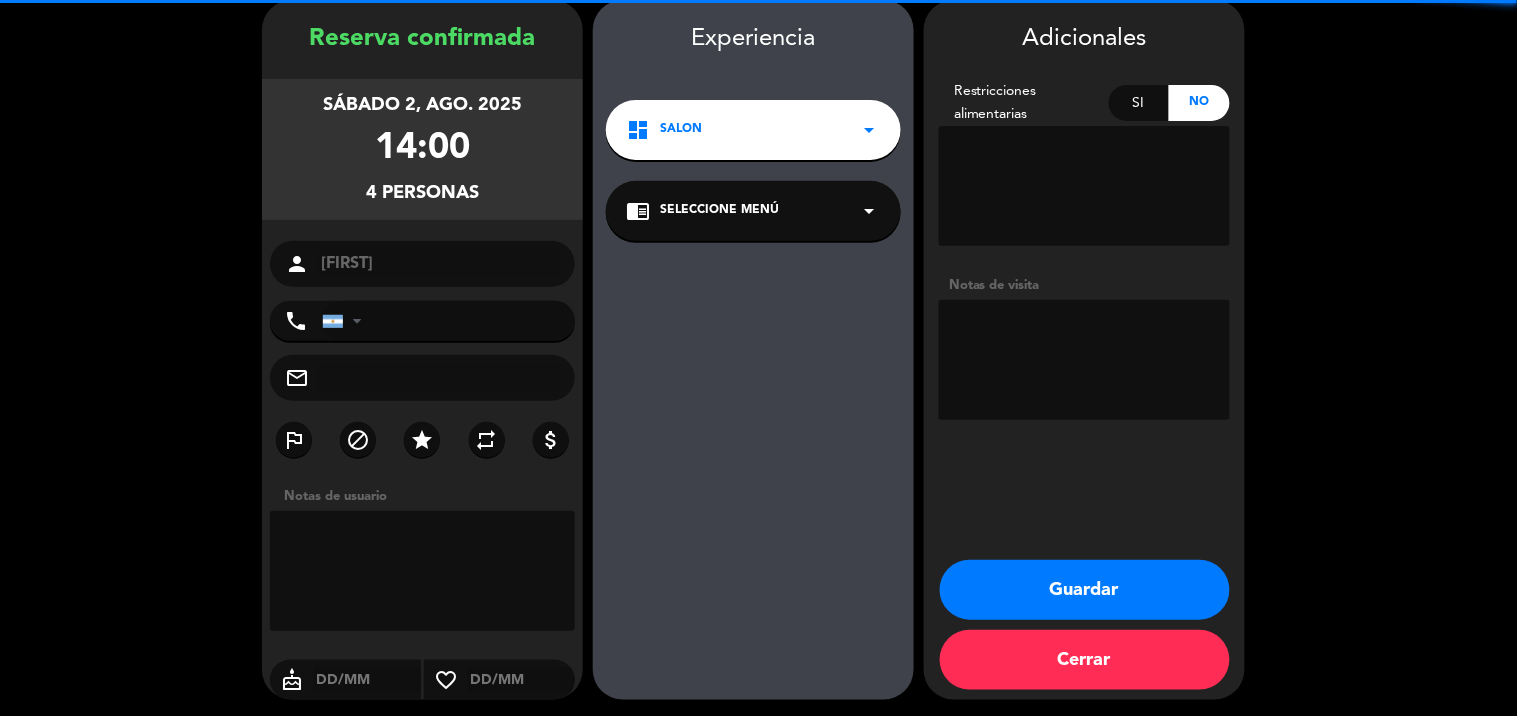 click on "dashboard   SALON   arrow_drop_down" at bounding box center [753, 130] 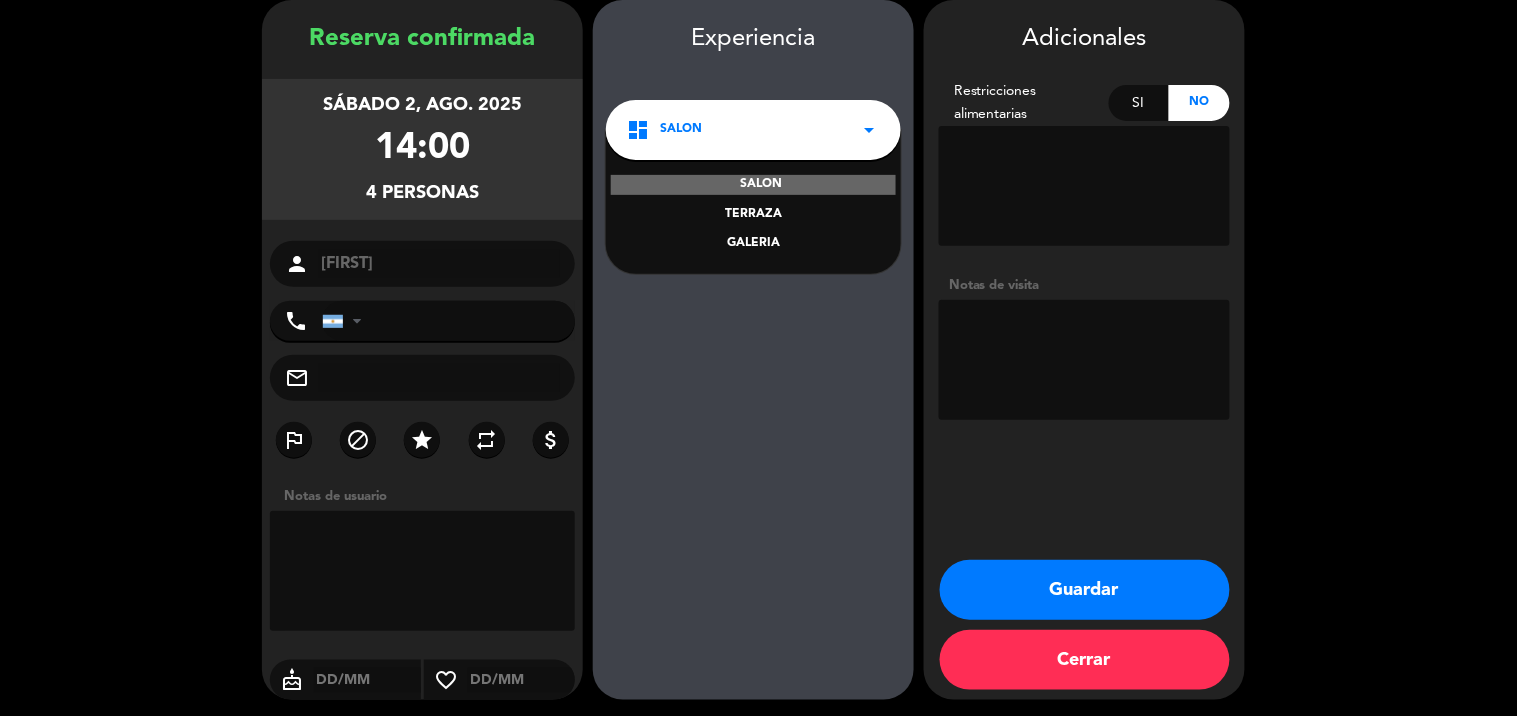 click on "GALERIA" at bounding box center [753, 244] 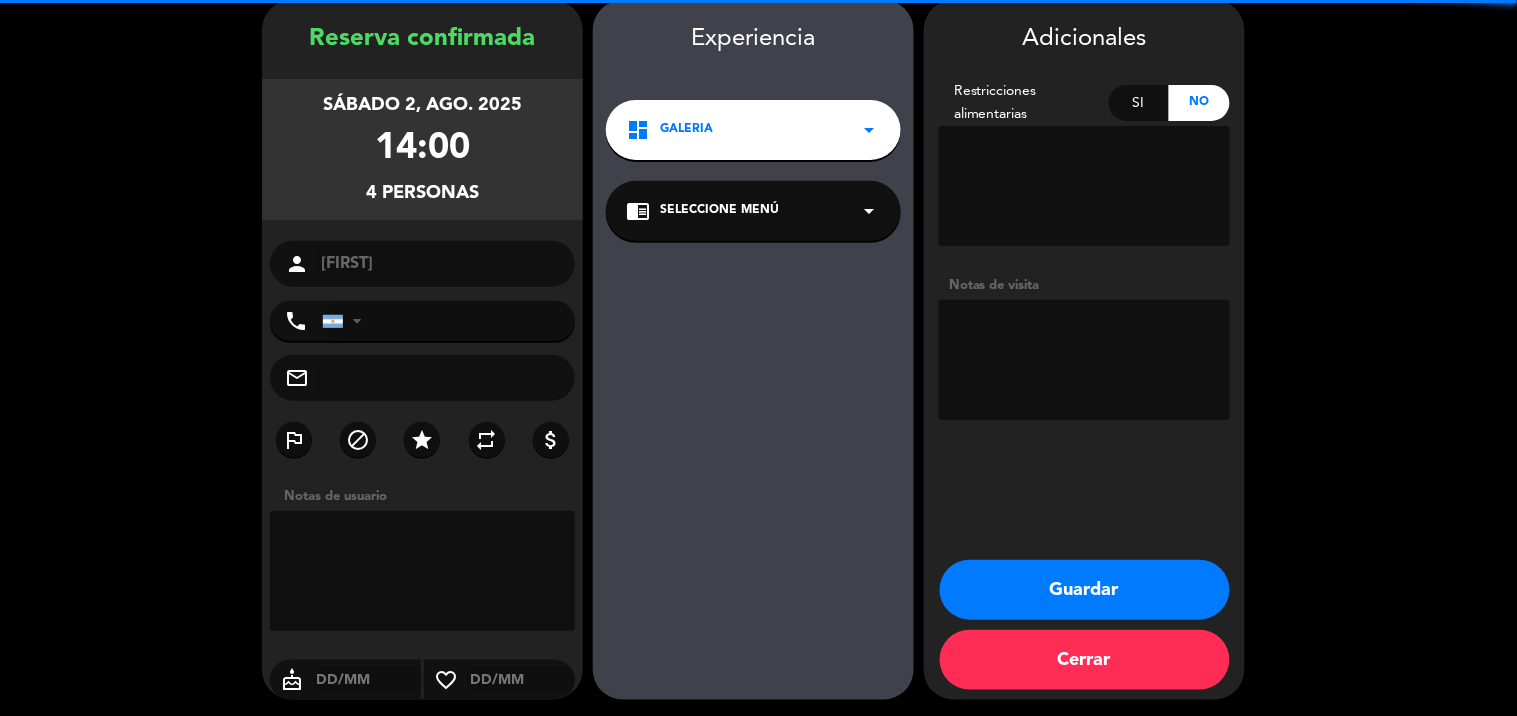 click on "arrow_drop_down" at bounding box center [869, 211] 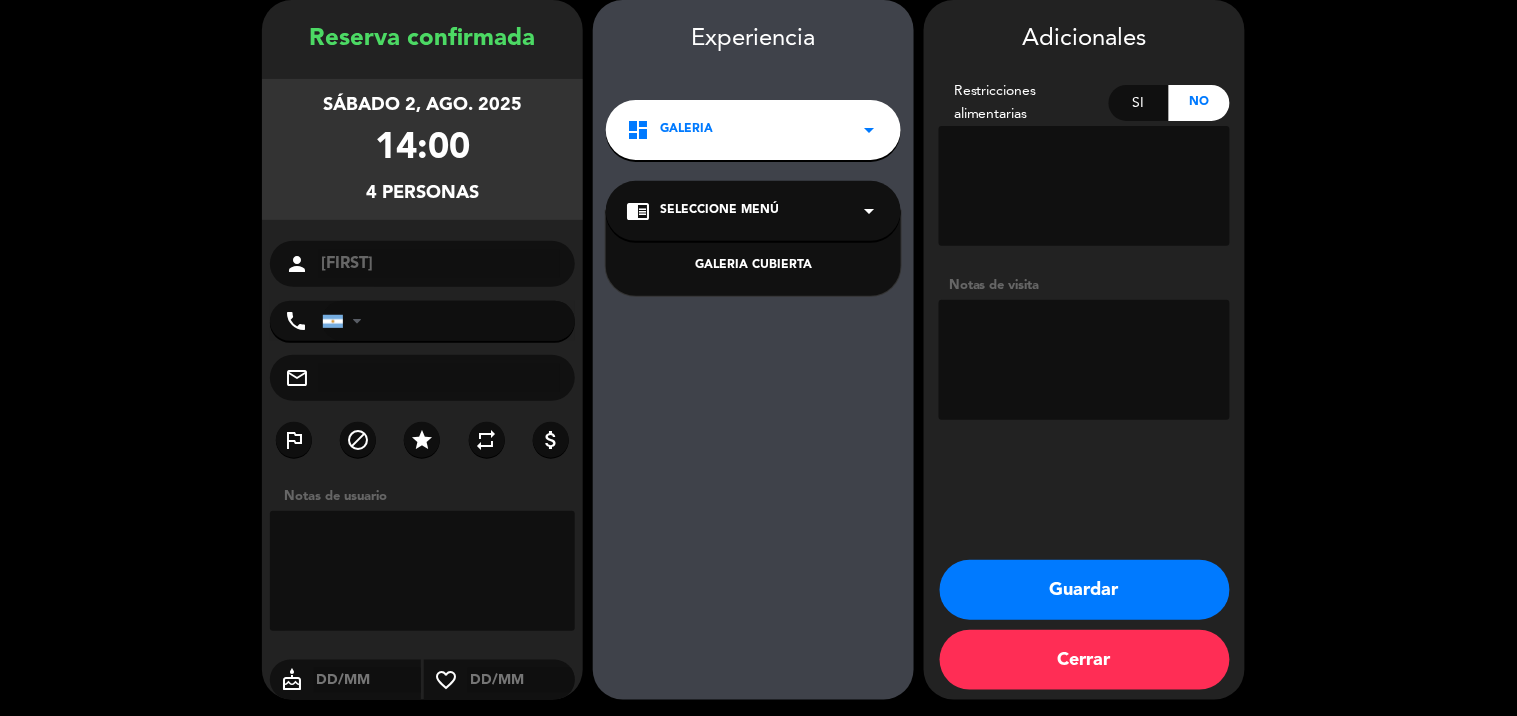 click on "GALERIA CUBIERTA" at bounding box center [753, 266] 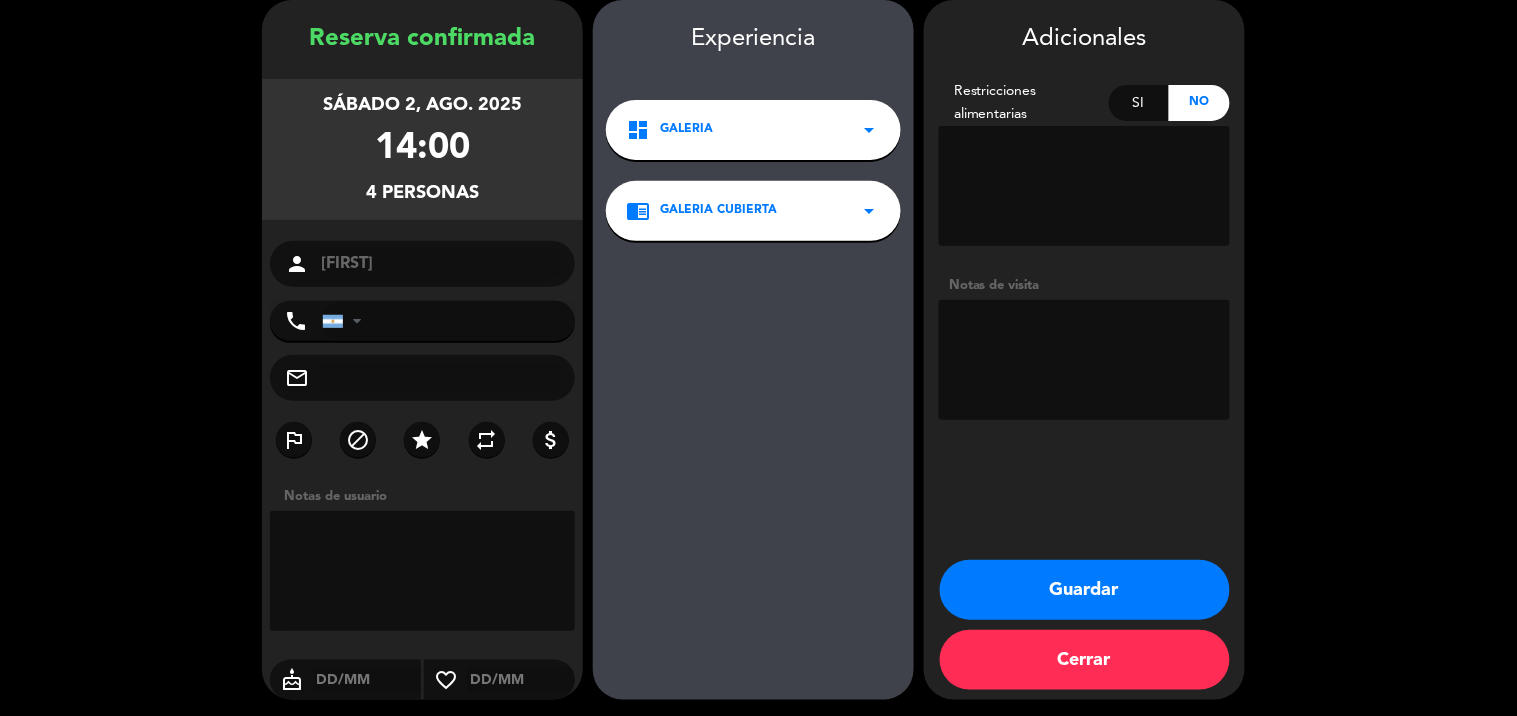click on "Guardar" at bounding box center [1085, 590] 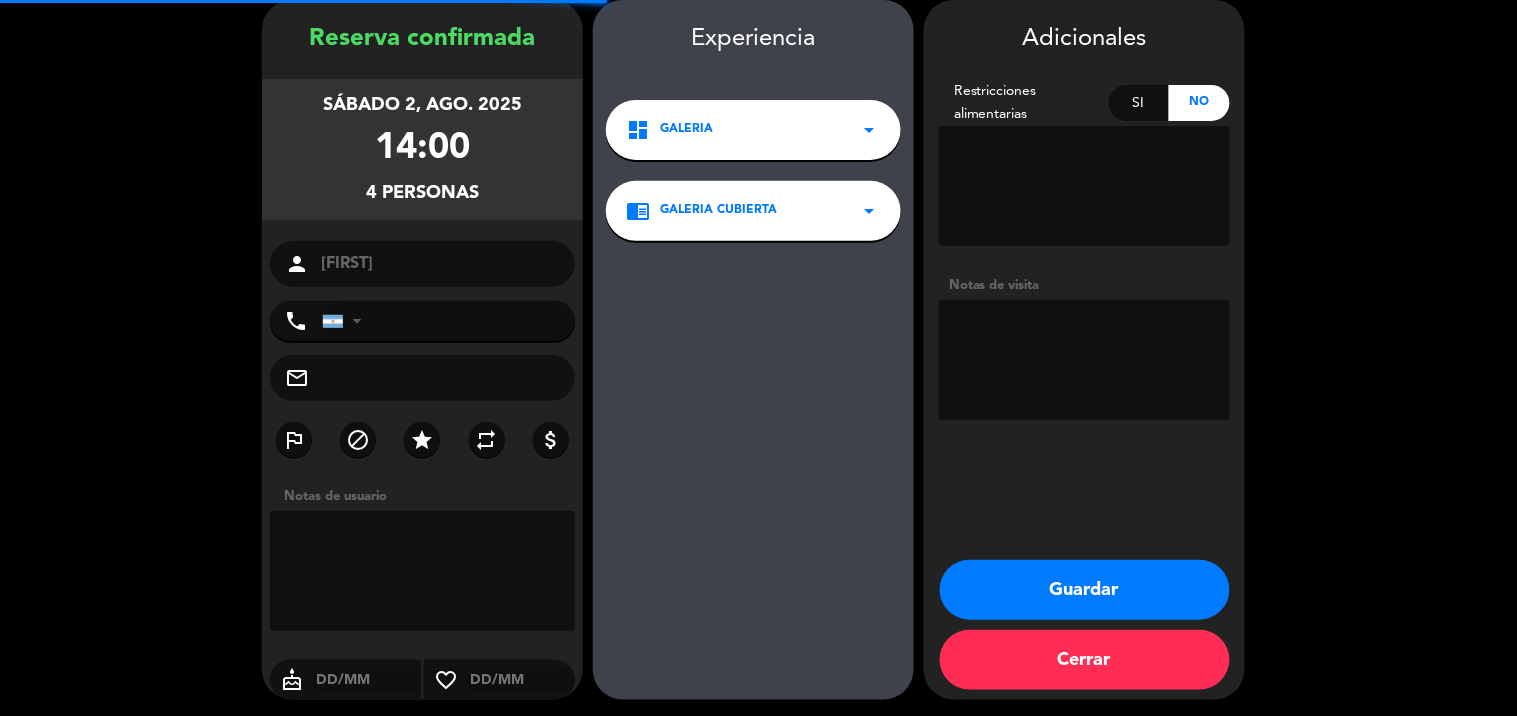 scroll, scrollTop: 0, scrollLeft: 0, axis: both 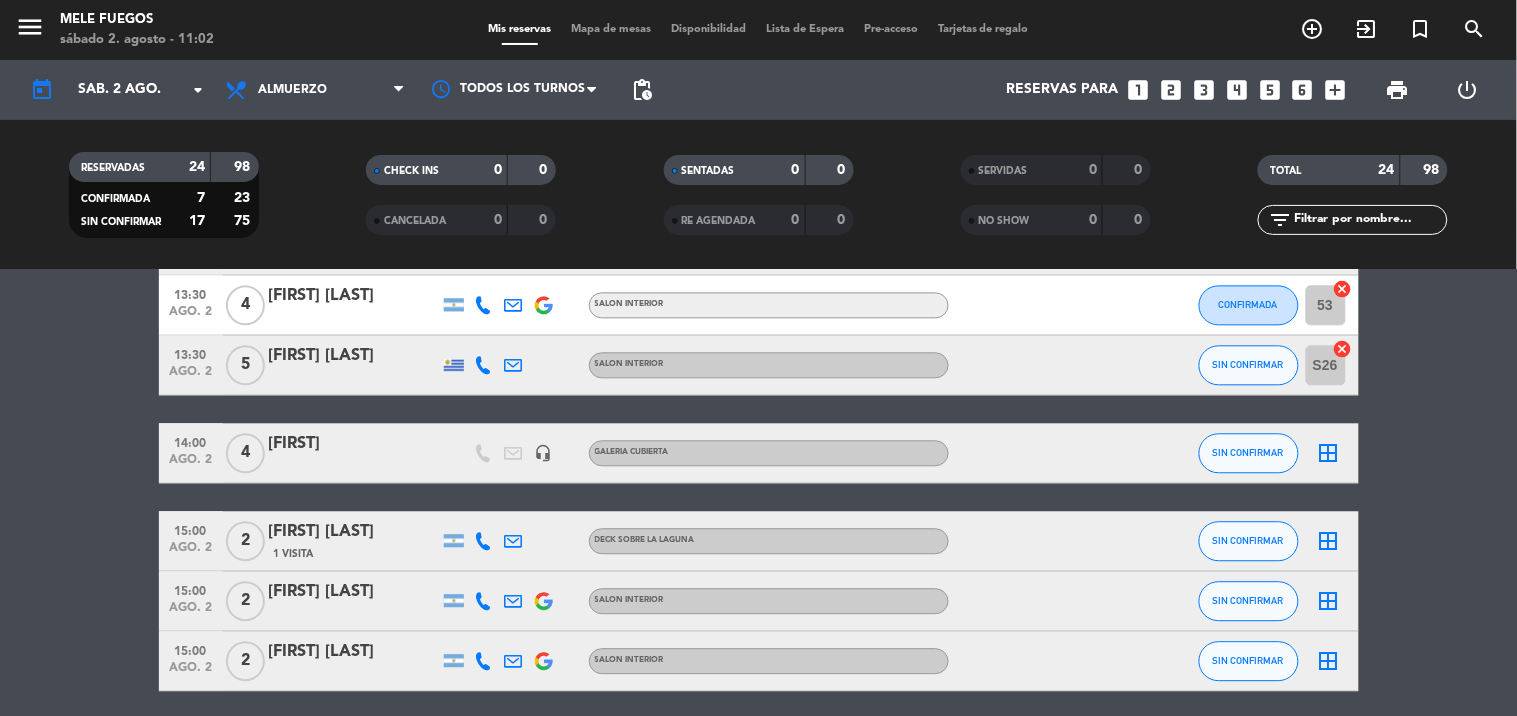 click on "border_all" 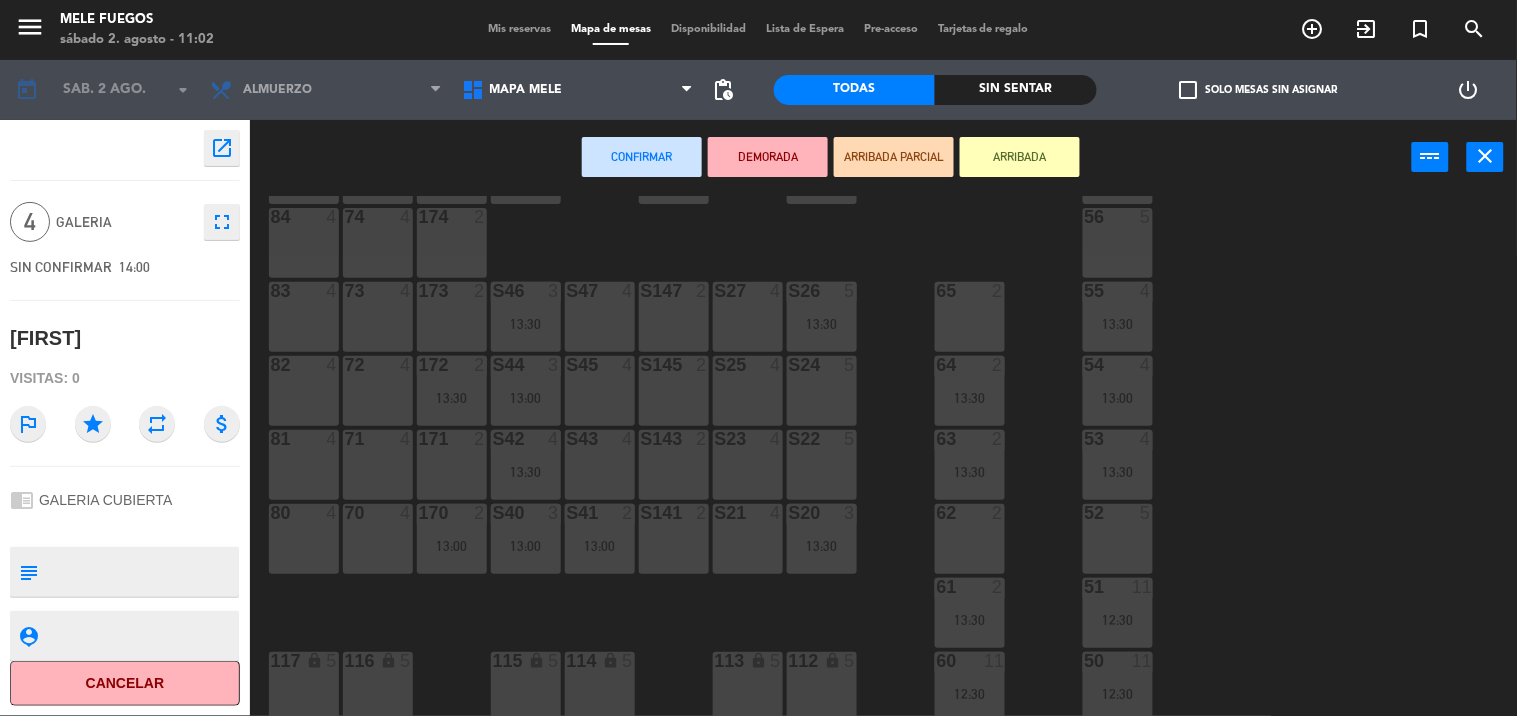 scroll, scrollTop: 250, scrollLeft: 0, axis: vertical 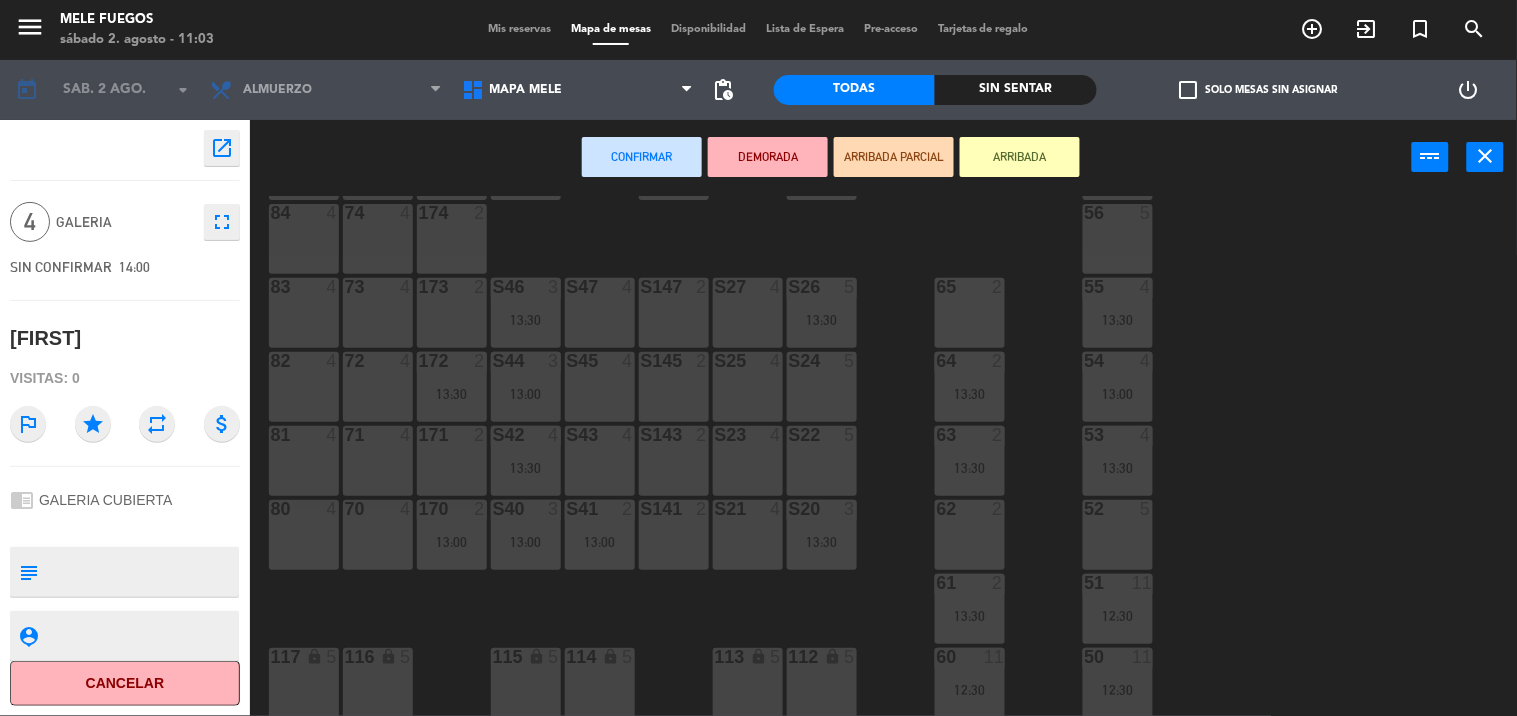 click at bounding box center (1117, 509) 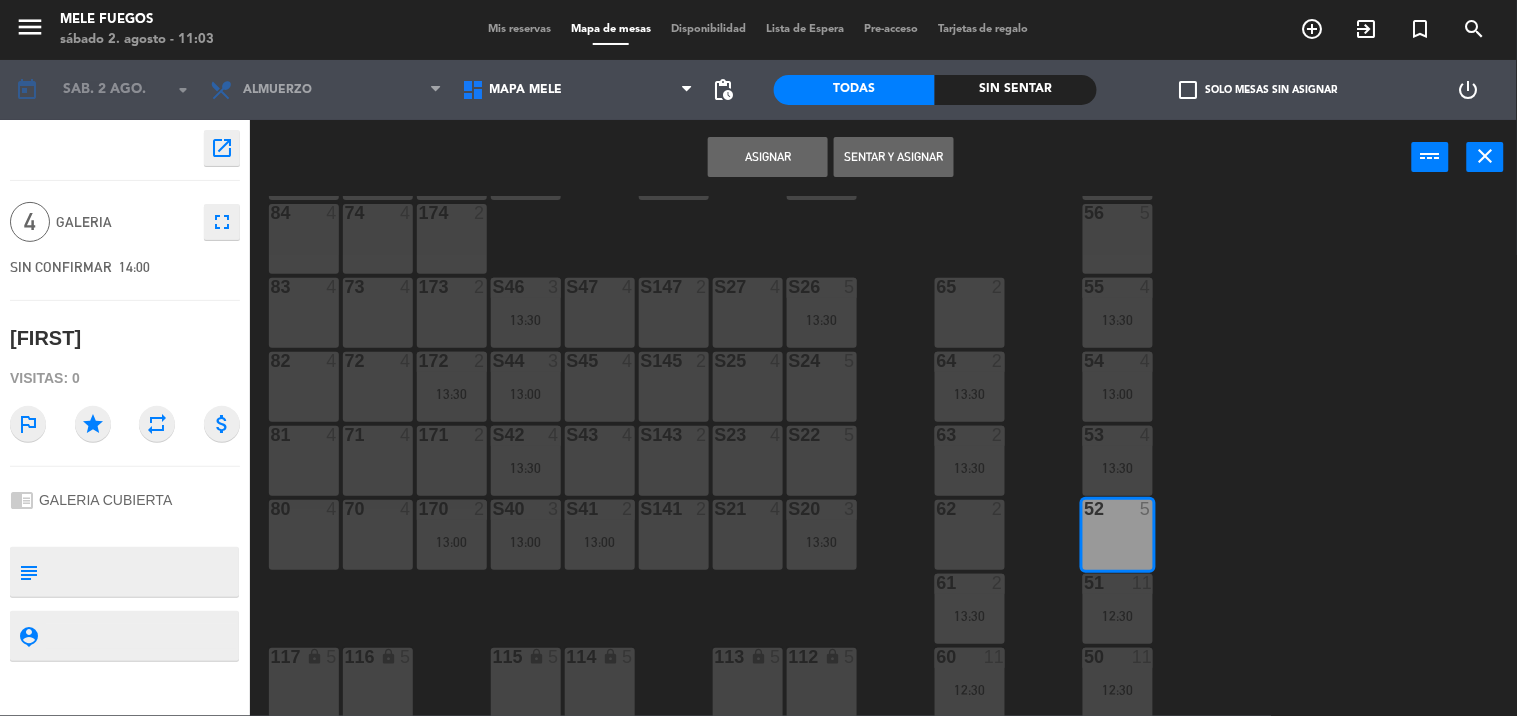 click on "Asignar" at bounding box center (768, 157) 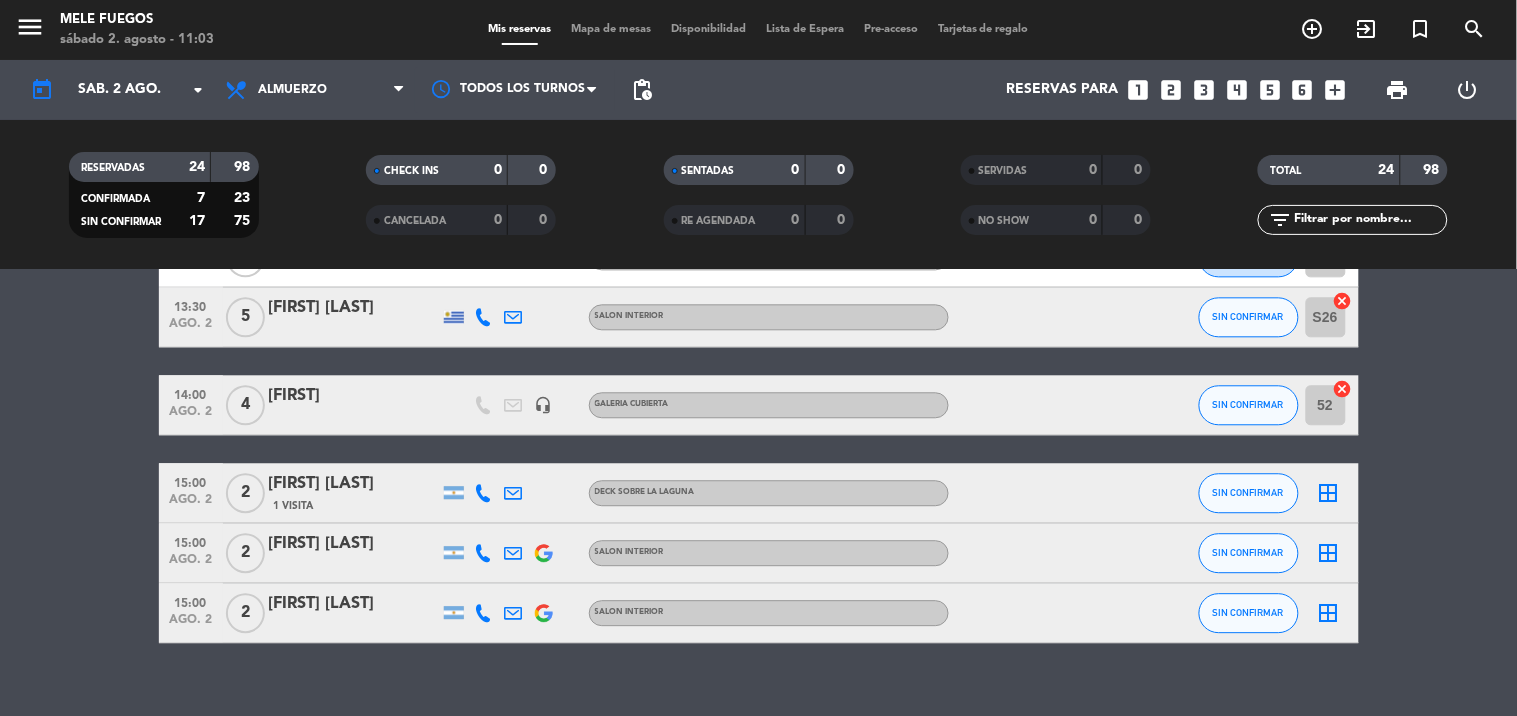 scroll, scrollTop: 1297, scrollLeft: 0, axis: vertical 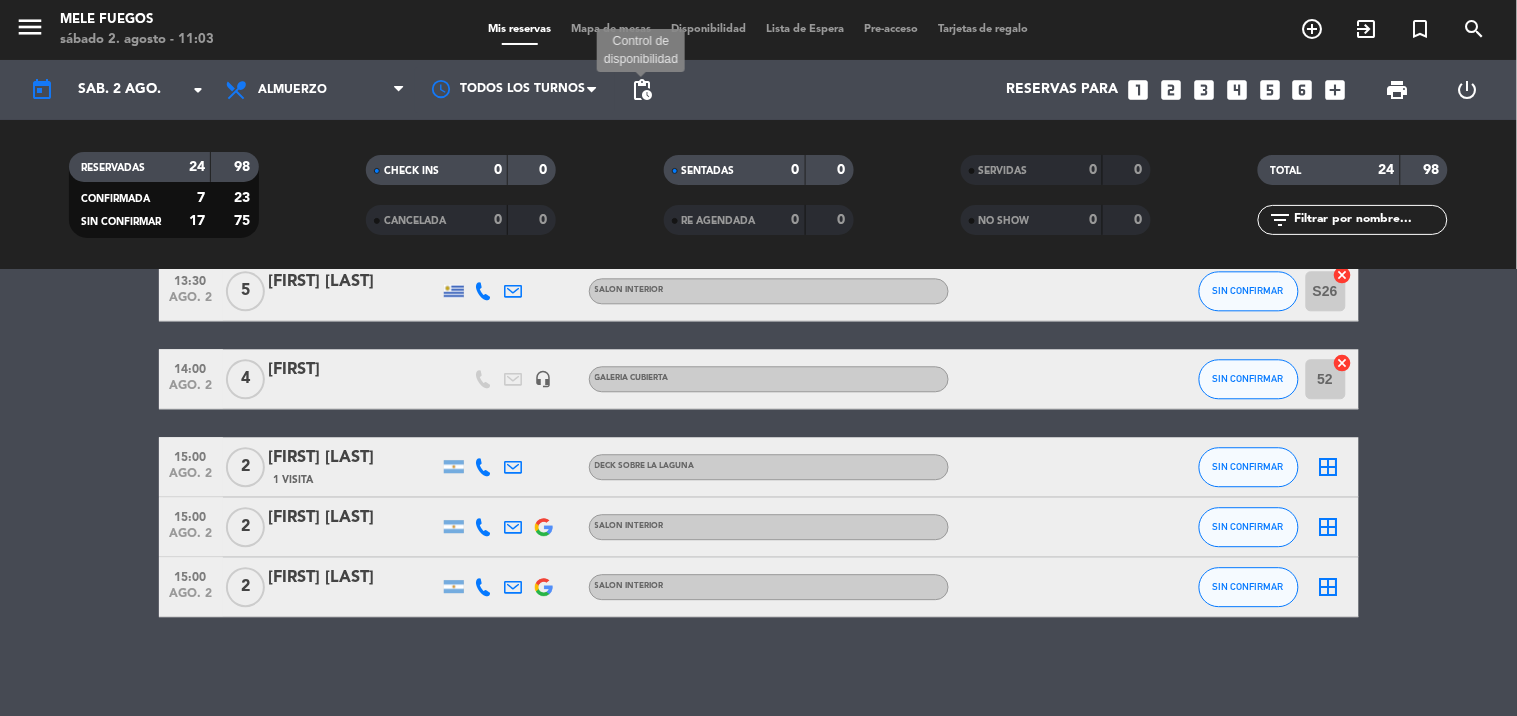 click on "pending_actions" 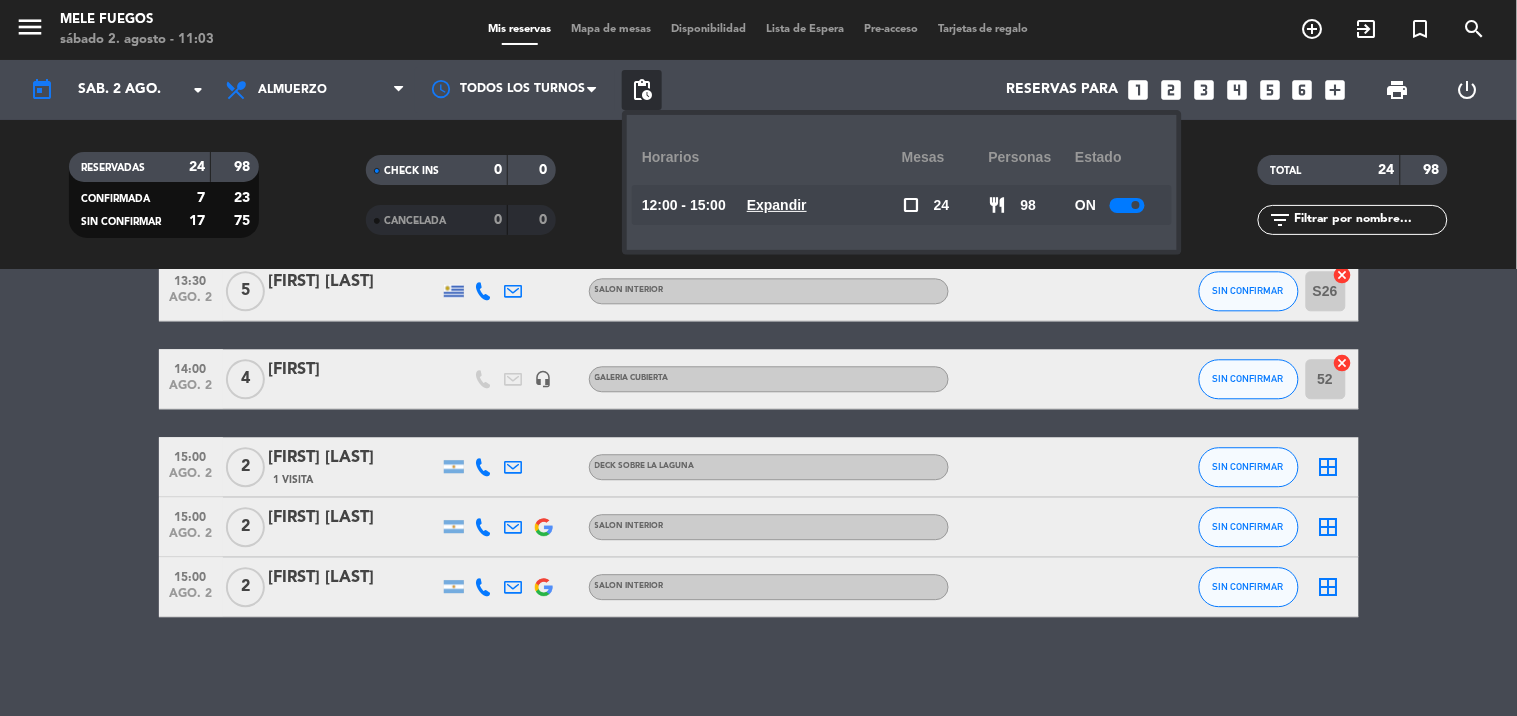 click 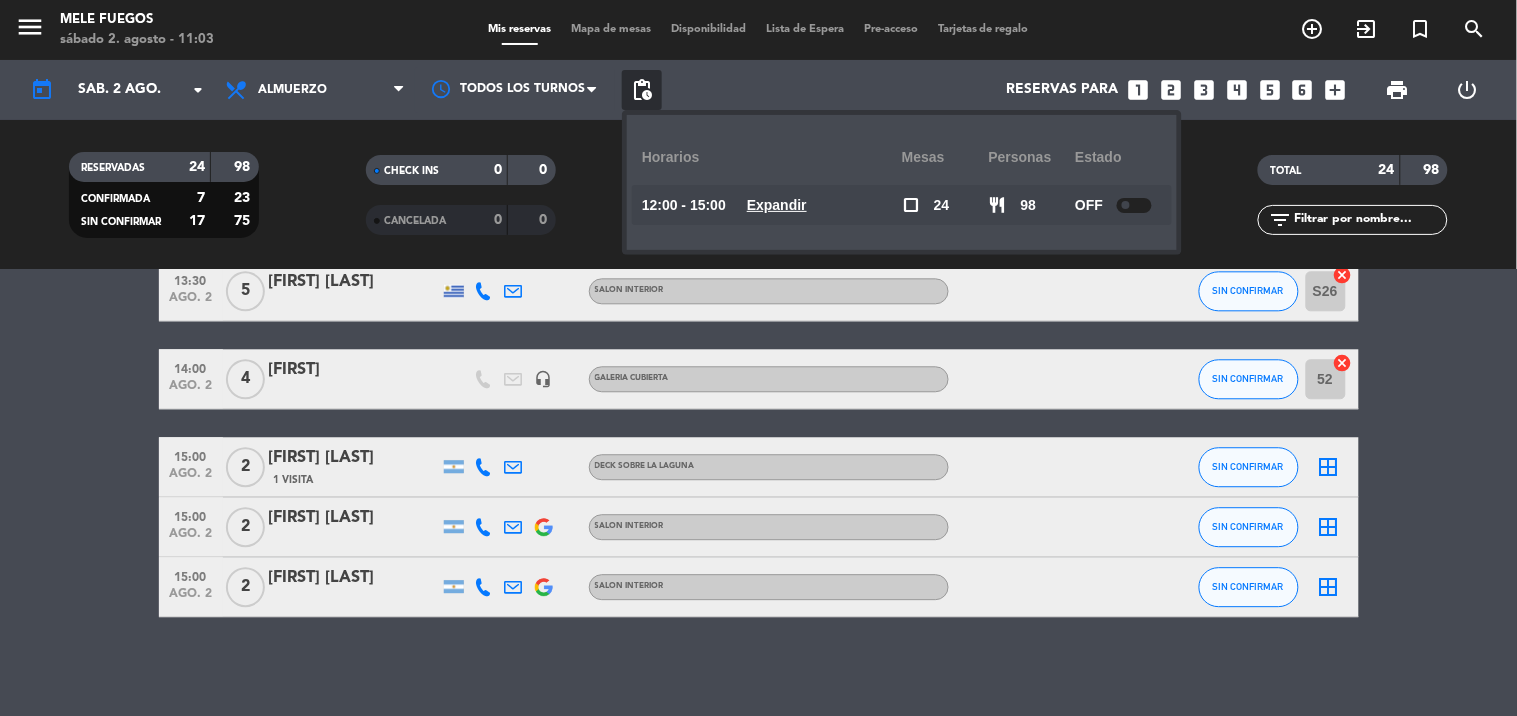 click on "TOTAL   24   98  filter_list" 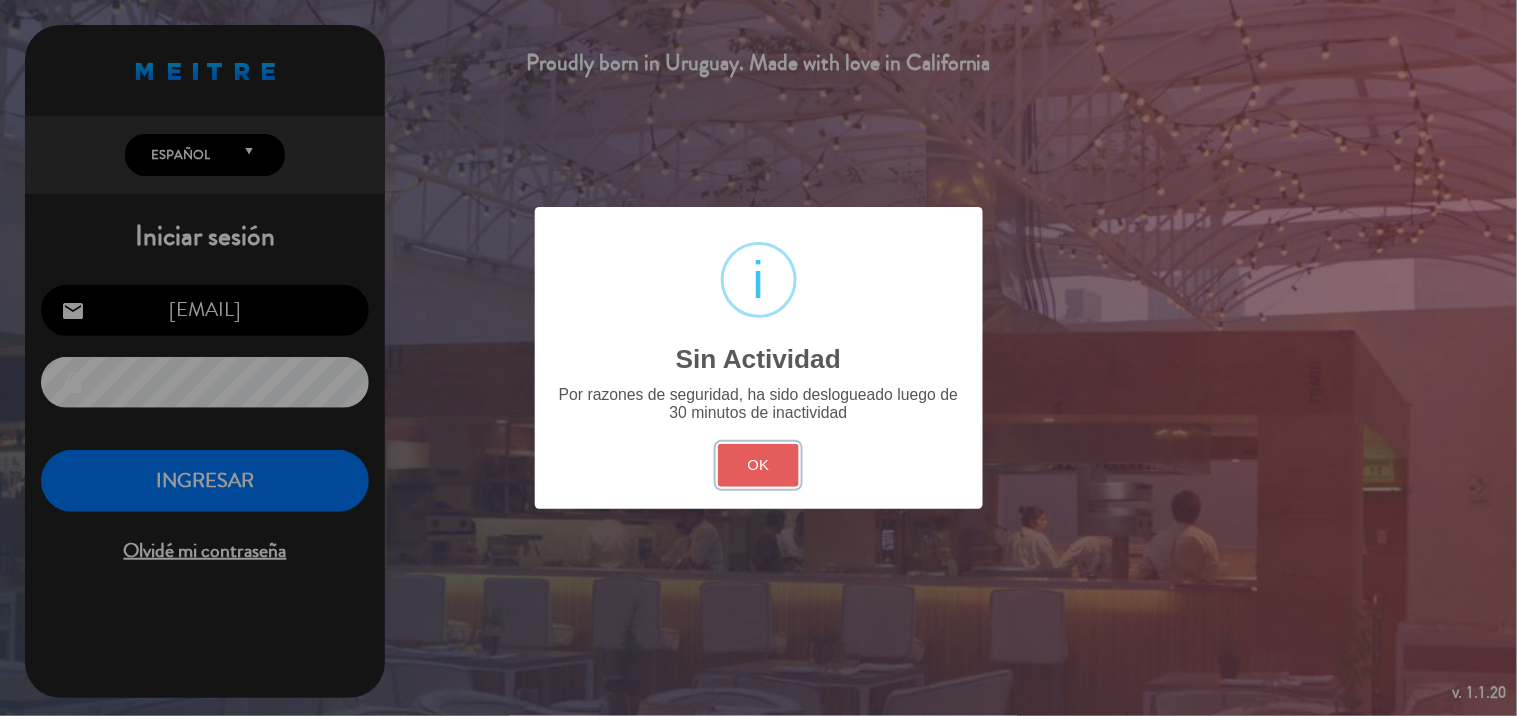 click on "OK" at bounding box center (758, 465) 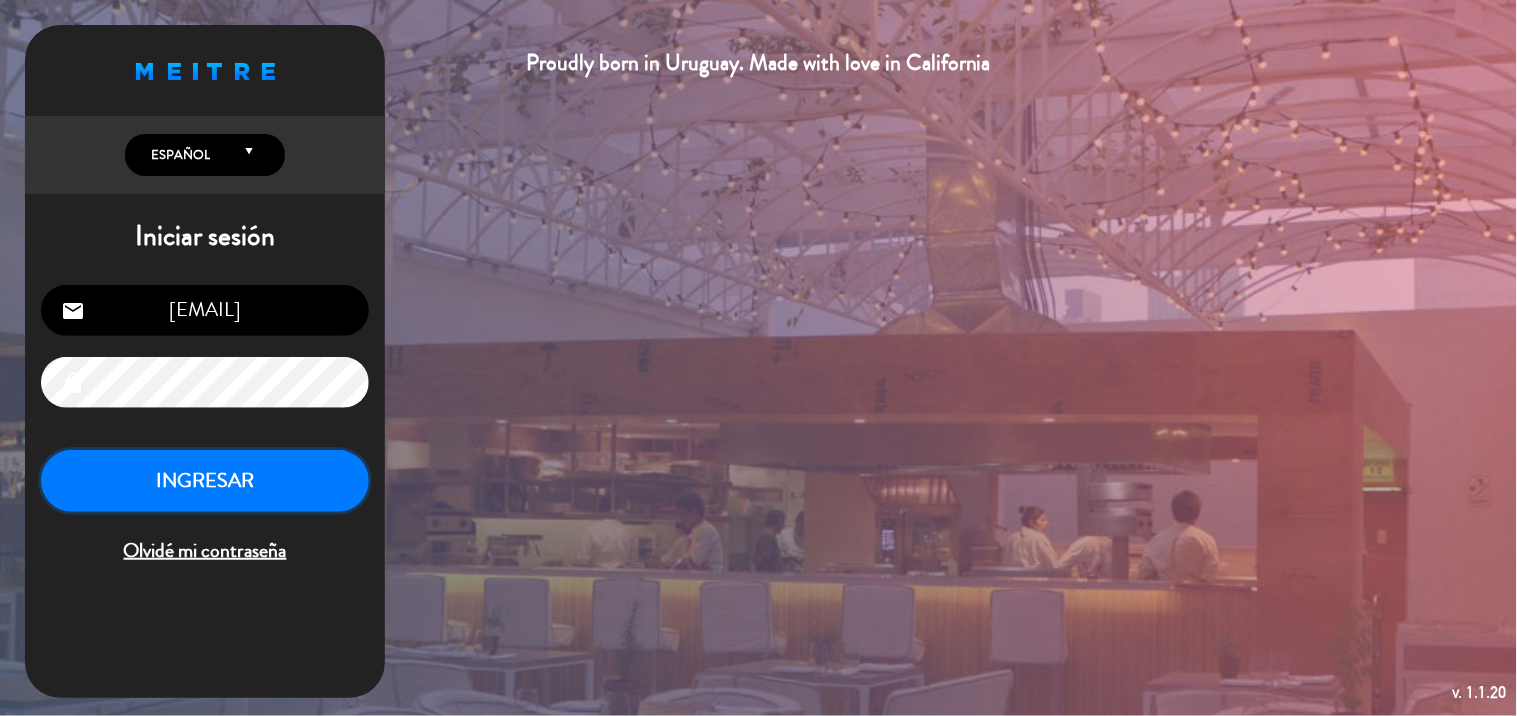 click on "INGRESAR" at bounding box center (205, 481) 